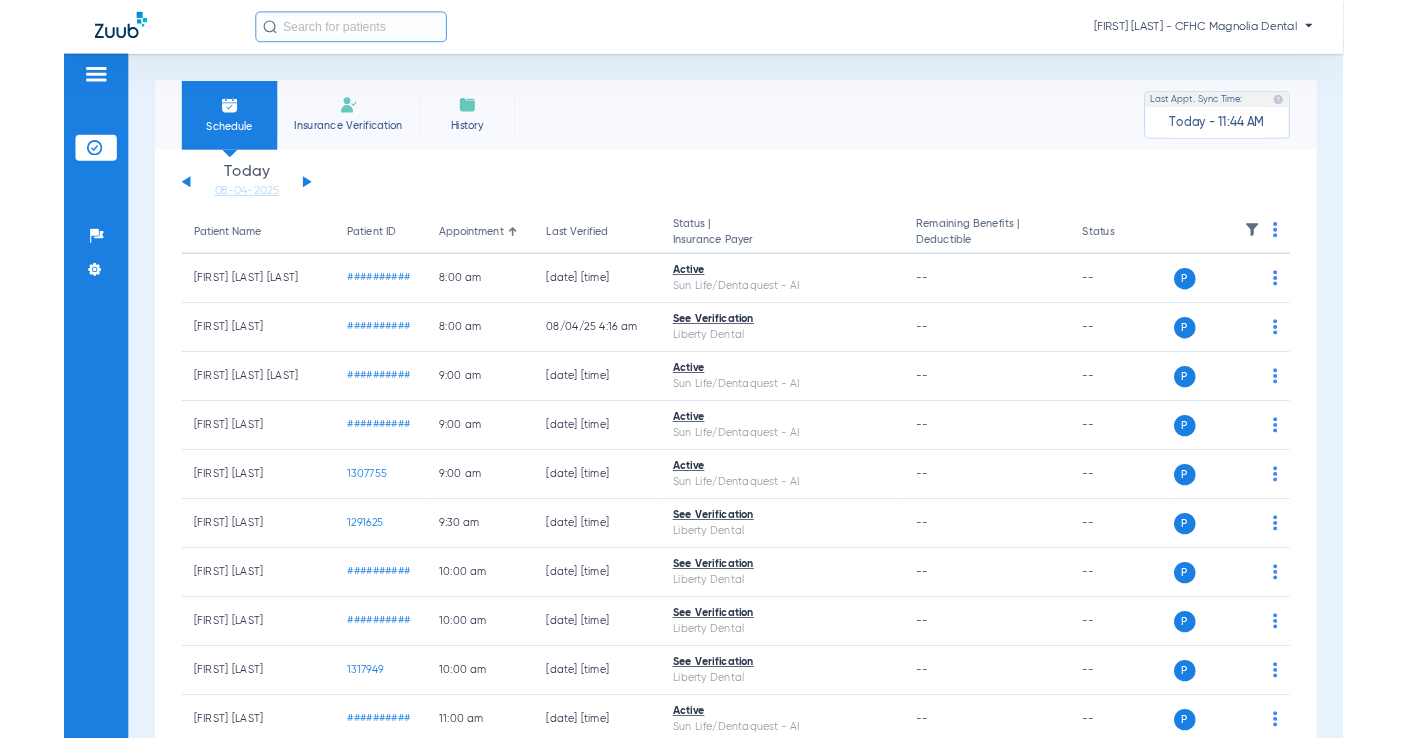 scroll, scrollTop: 0, scrollLeft: 0, axis: both 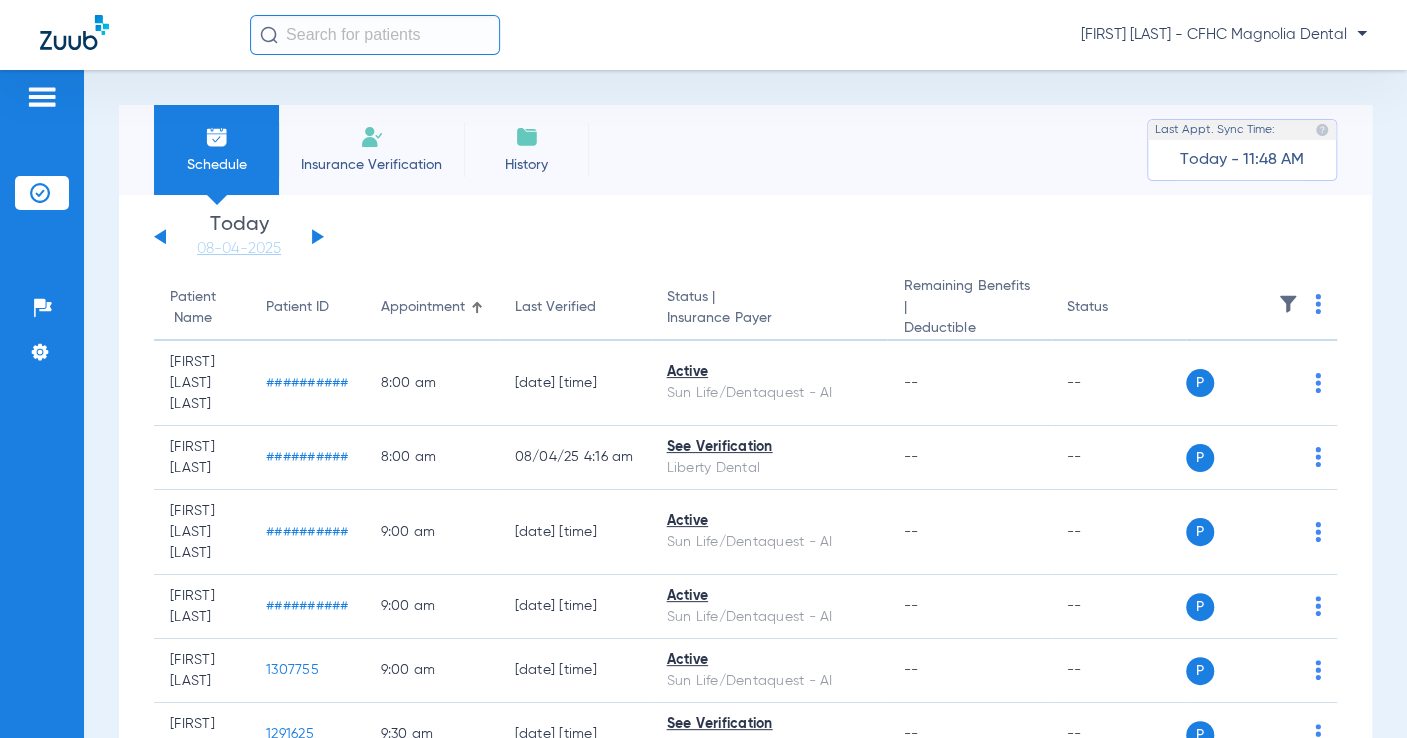 click on "Insurance Verification" 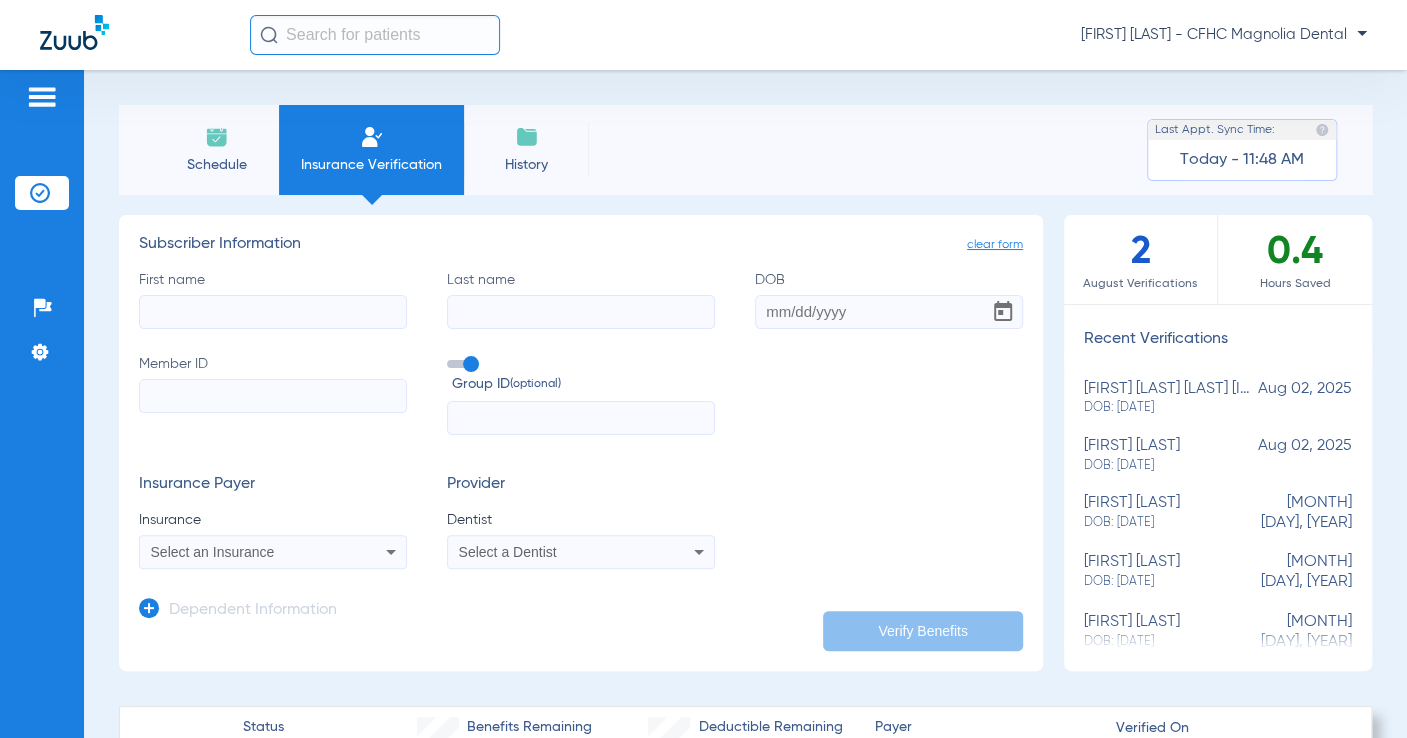 paste on "##########" 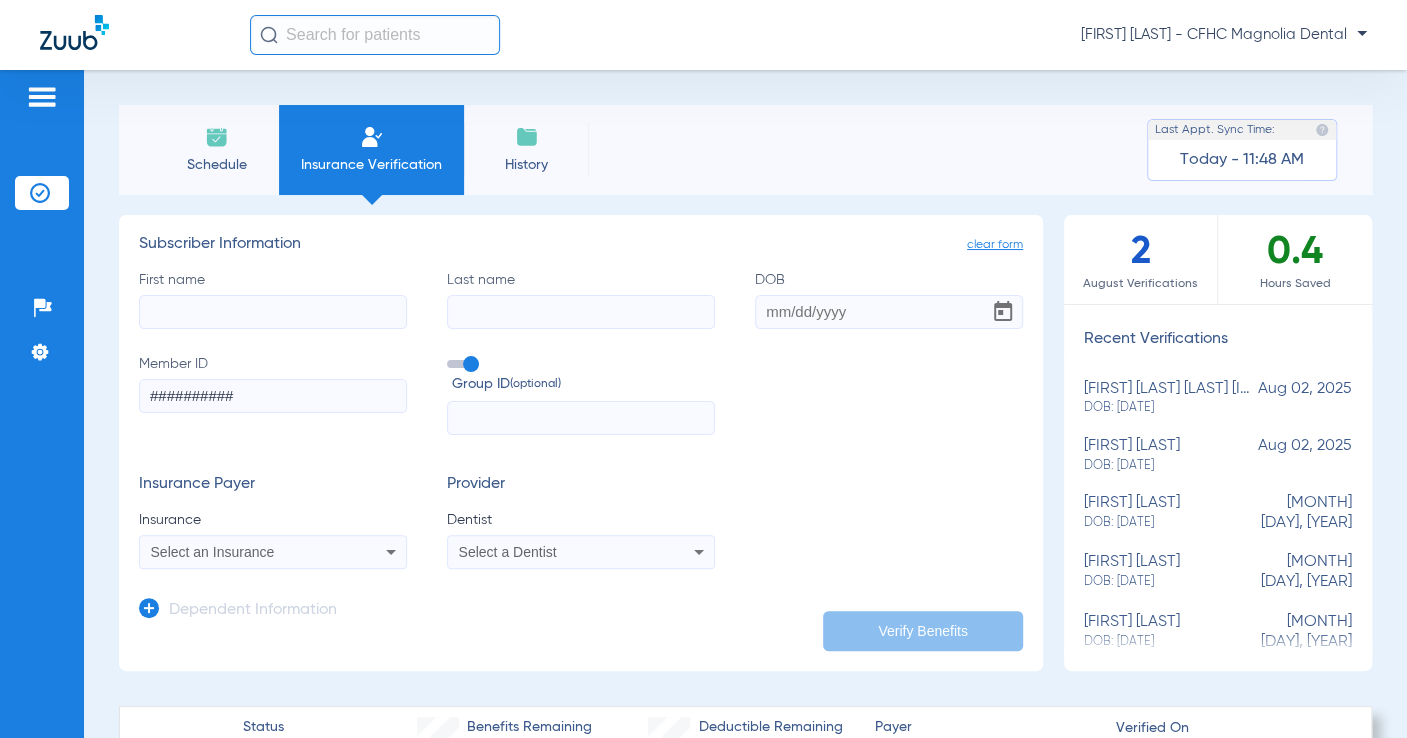 type on "##########" 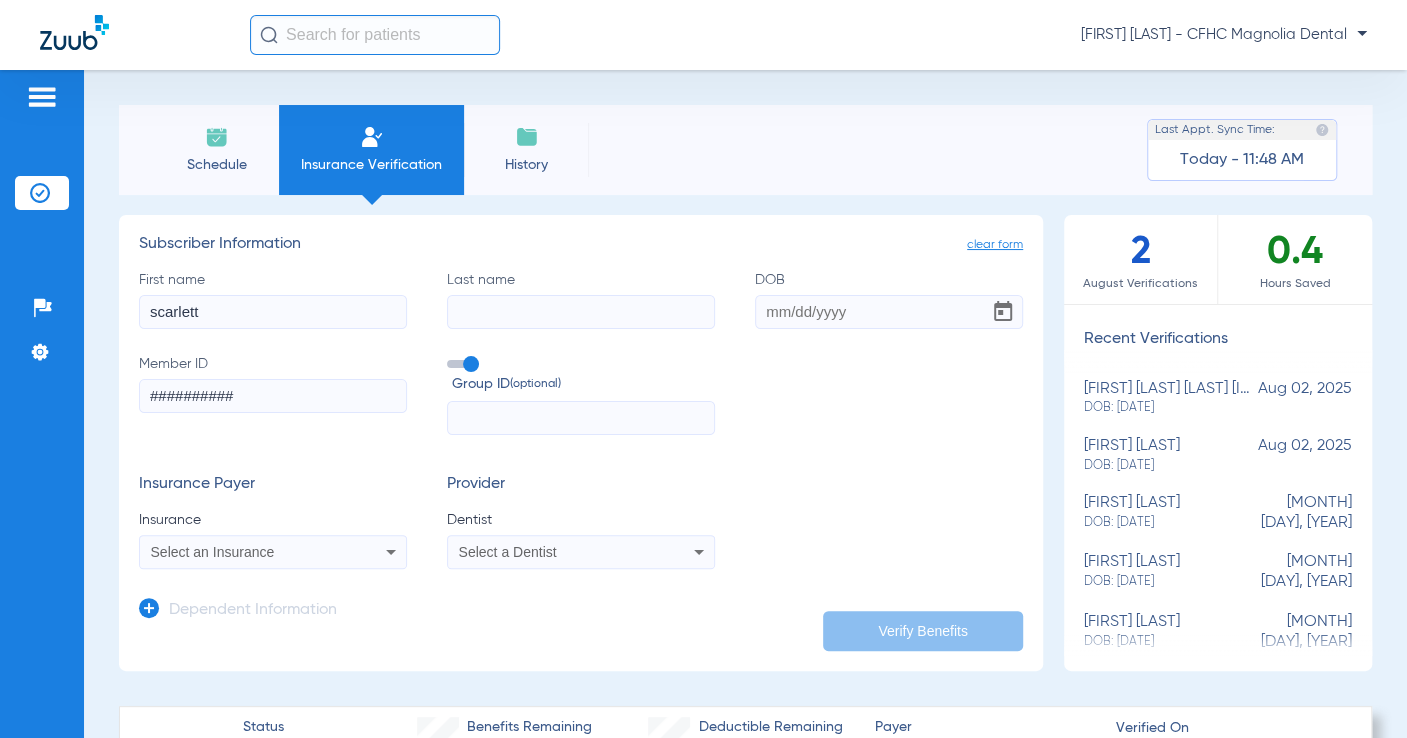 type on "scarlett" 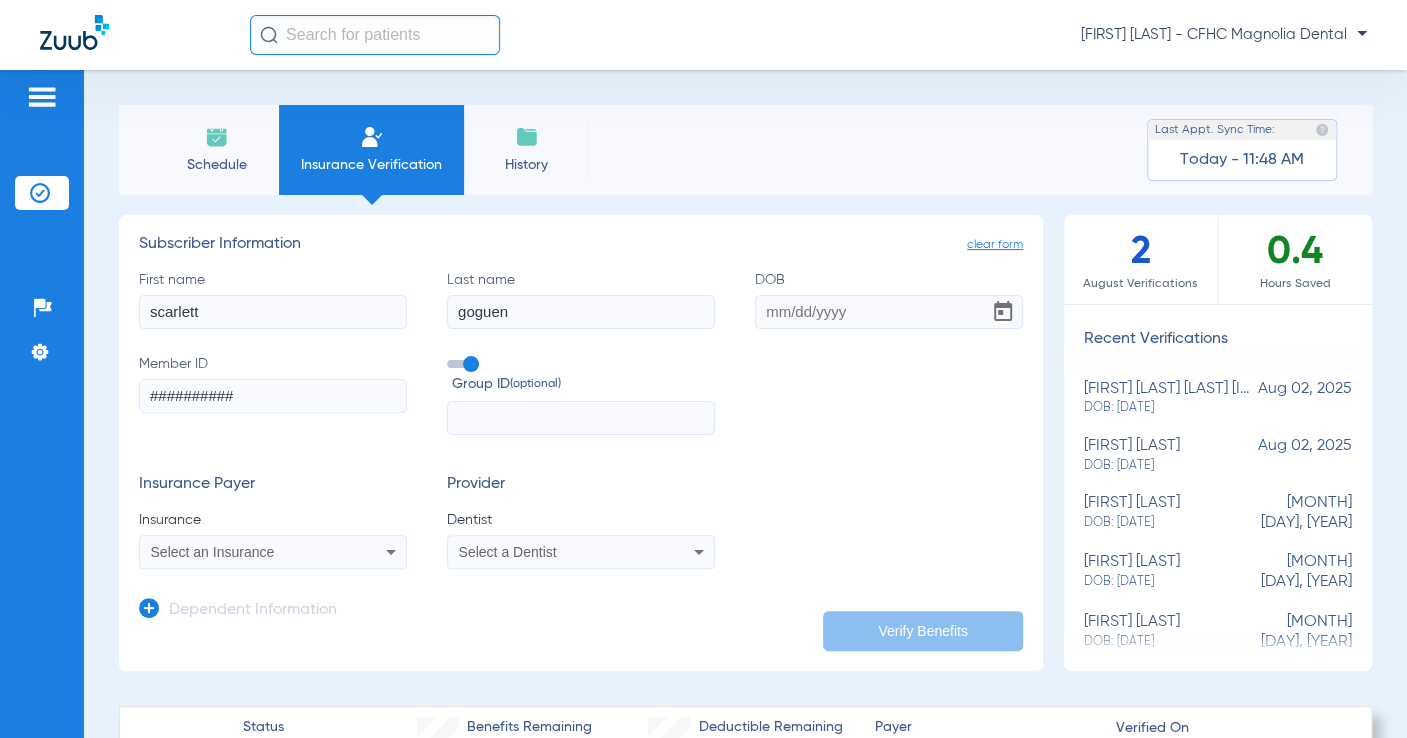 type on "goguen" 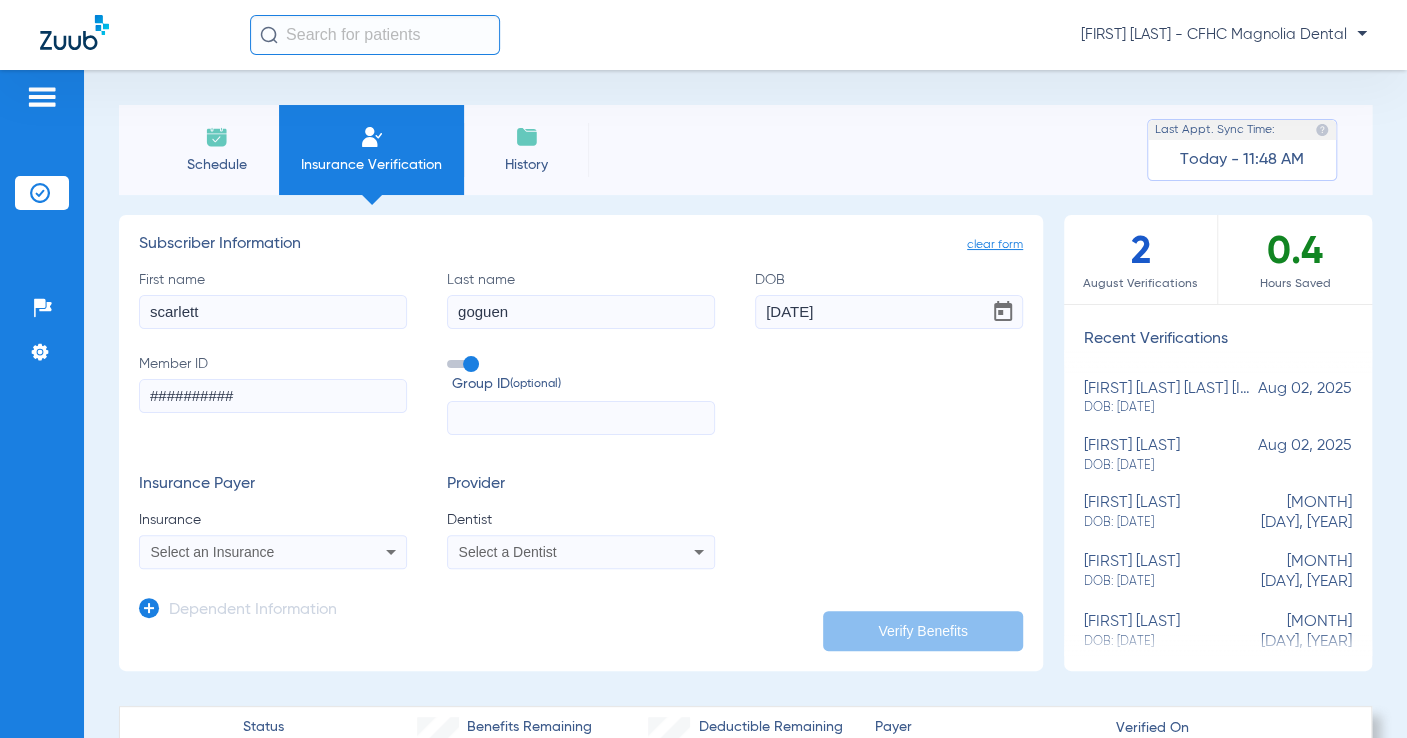 type on "[DATE]" 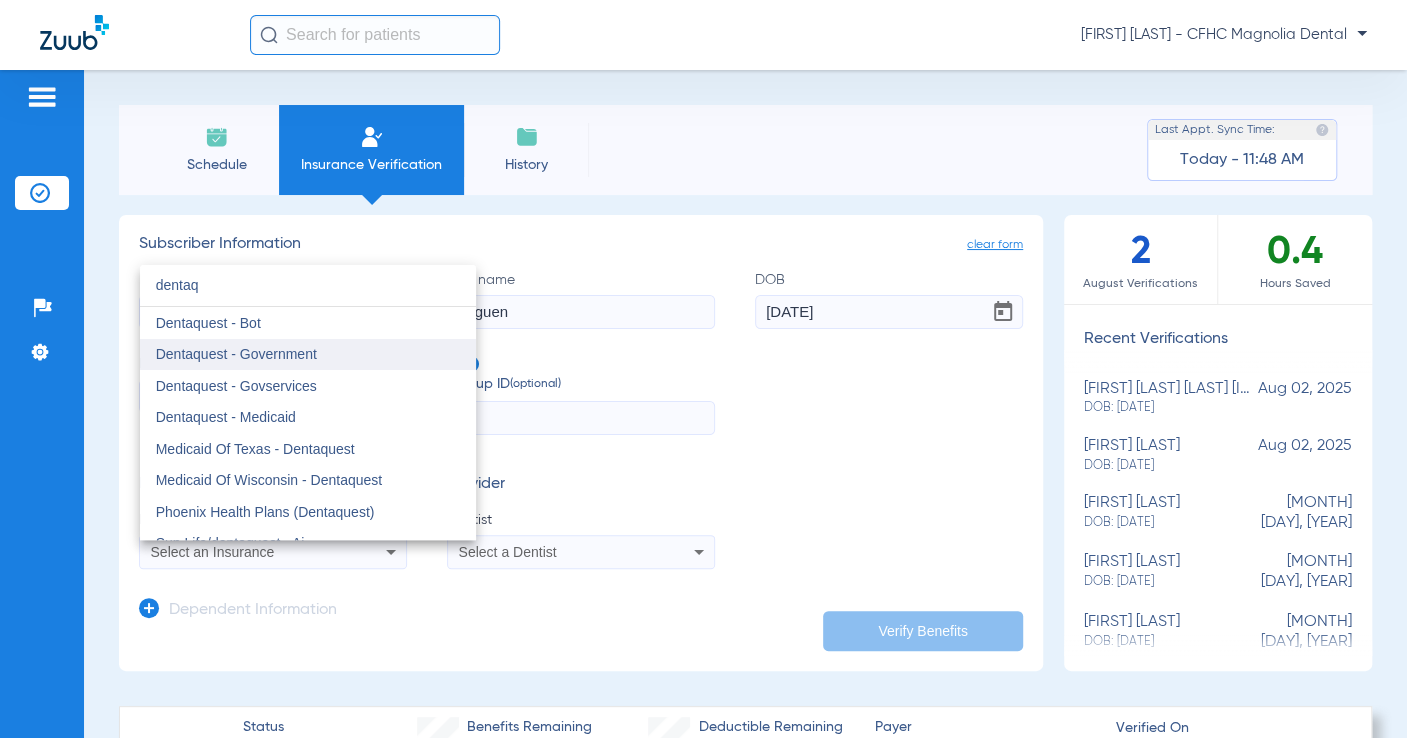type on "dentaq" 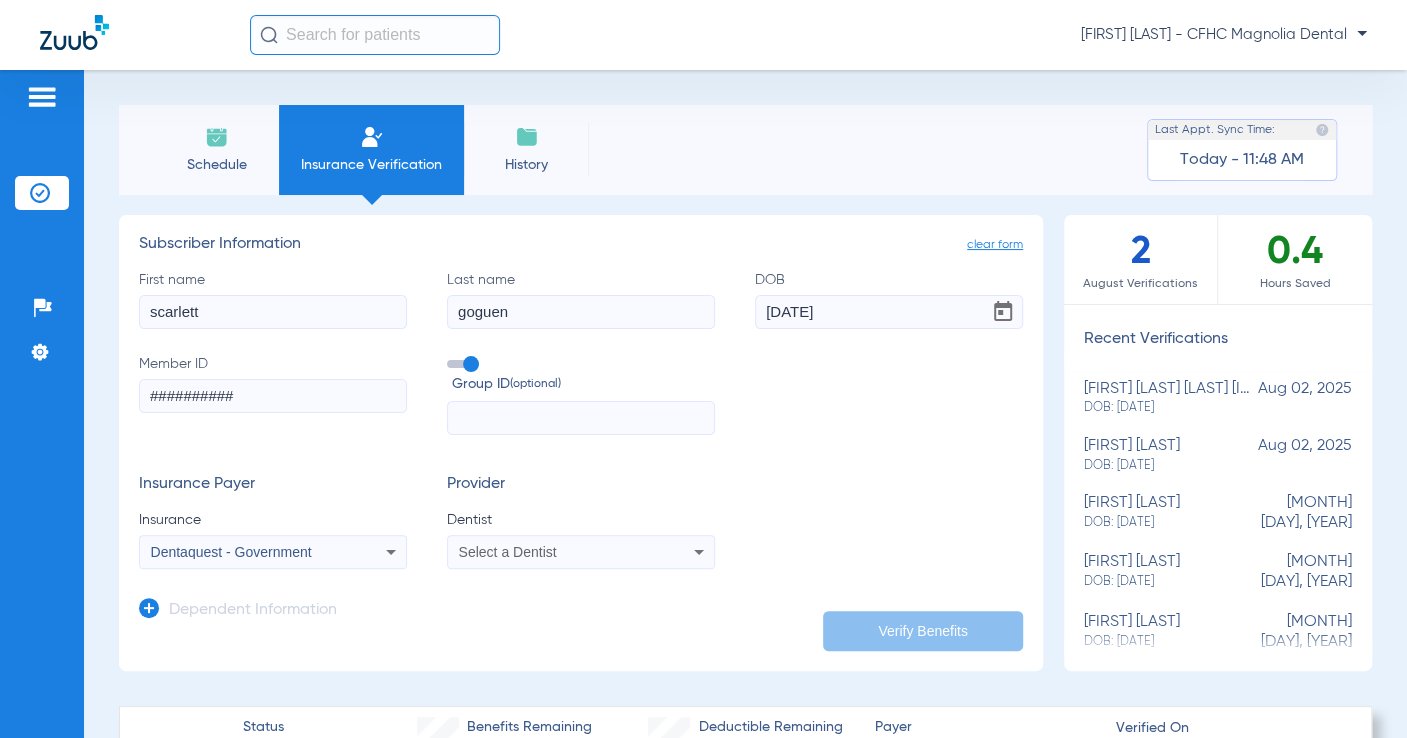 click on "Select a Dentist" at bounding box center [557, 552] 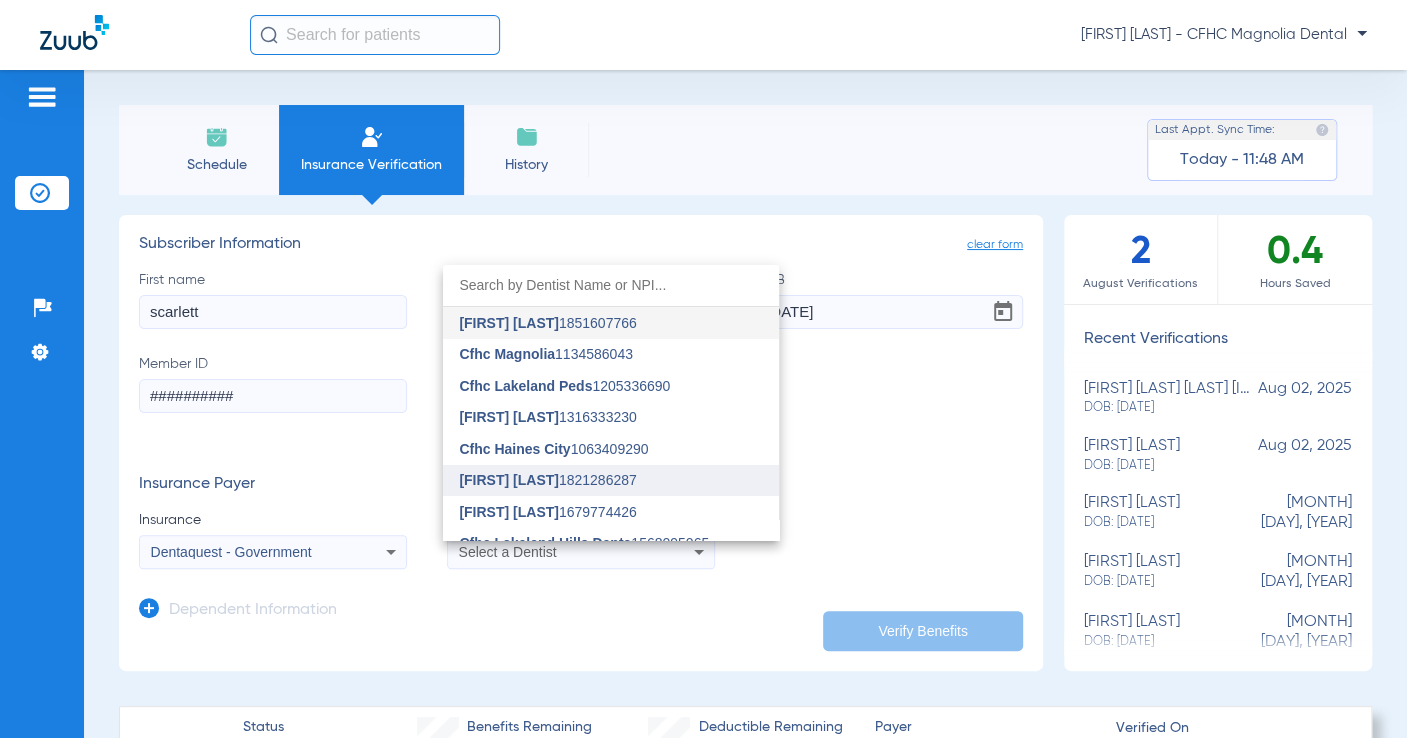 click on "[FIRST] [LAST]" at bounding box center (509, 480) 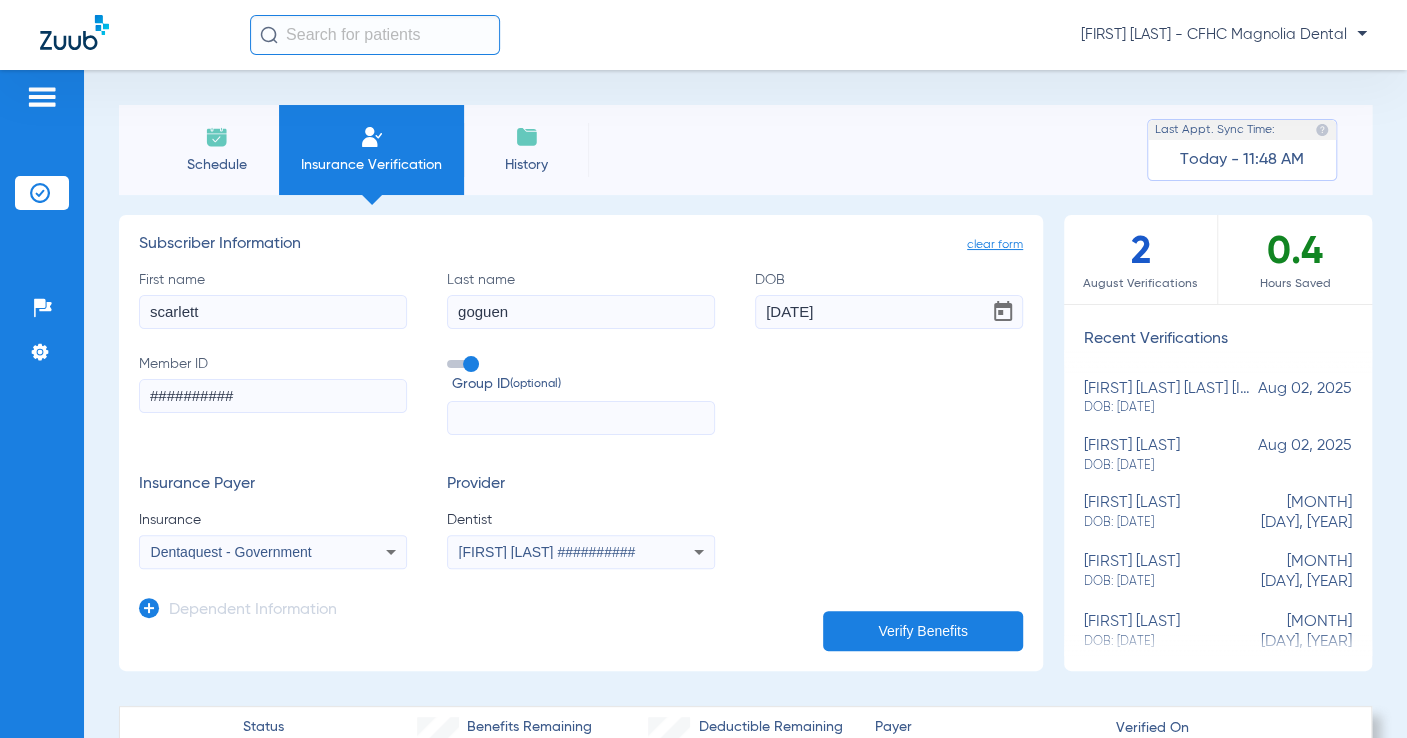 click on "Verify Benefits" 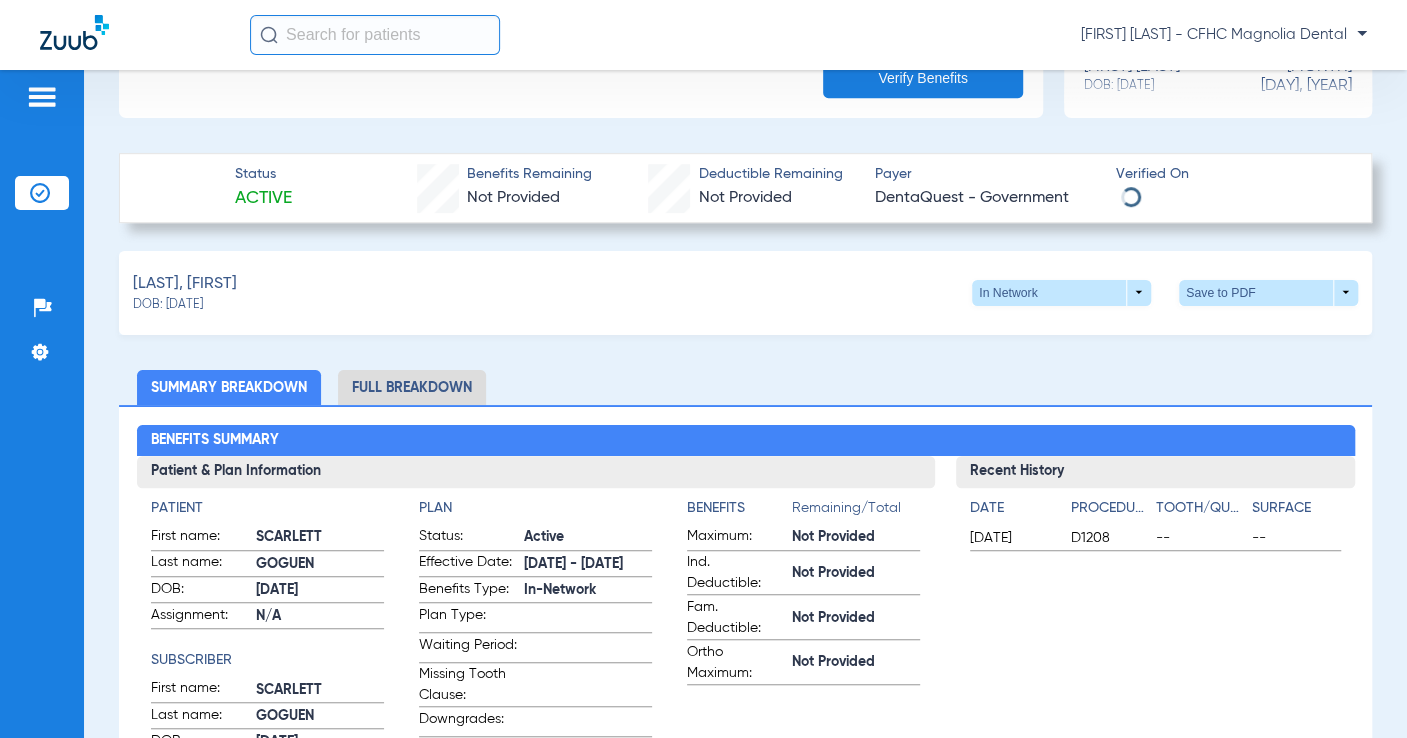 scroll, scrollTop: 555, scrollLeft: 0, axis: vertical 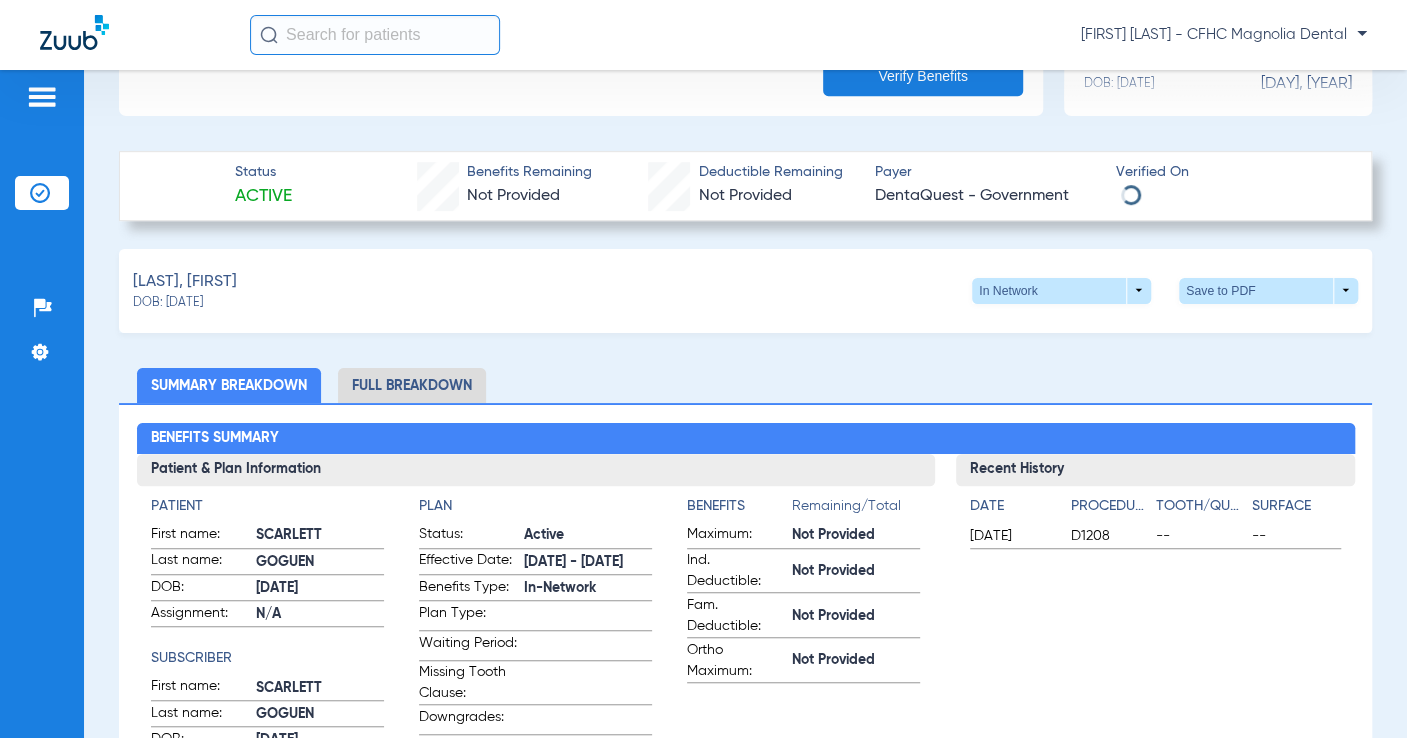 click on "Full Breakdown" 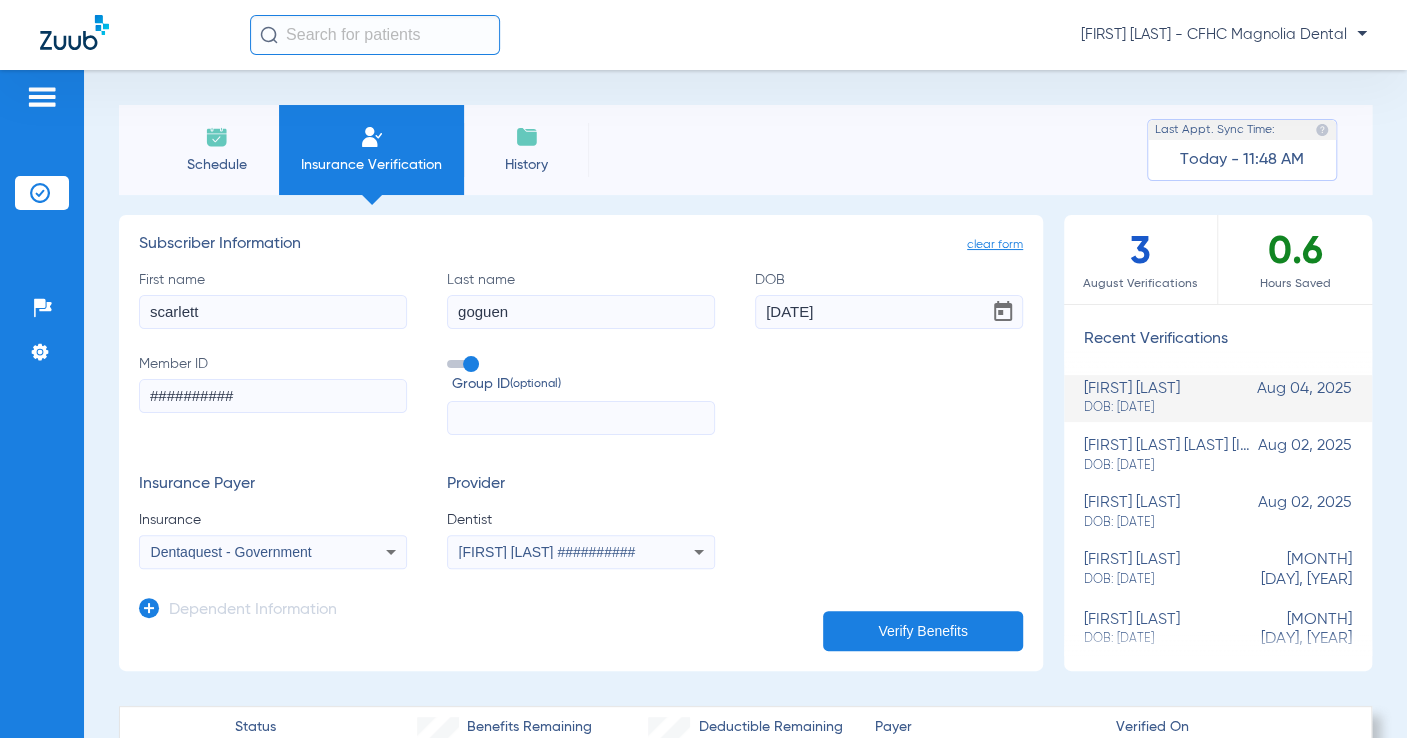 scroll, scrollTop: 333, scrollLeft: 0, axis: vertical 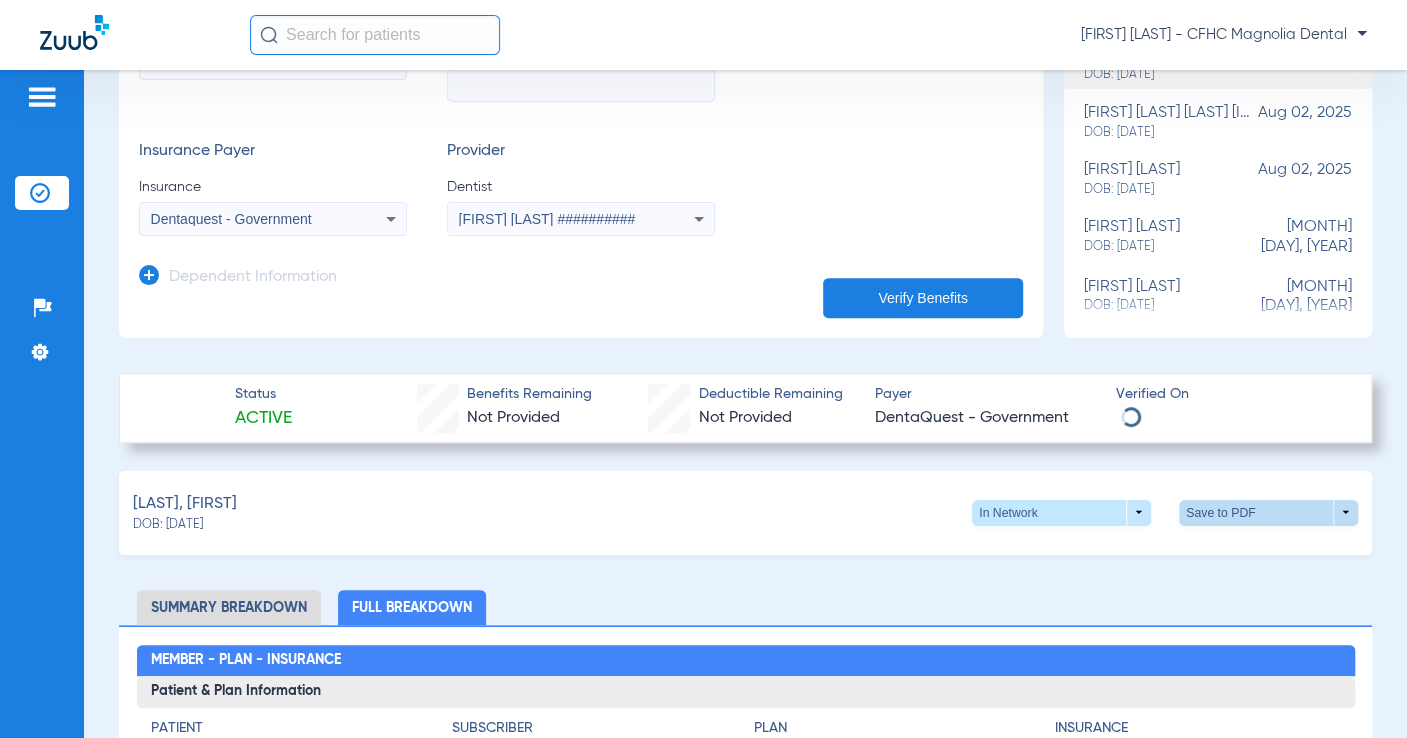 click 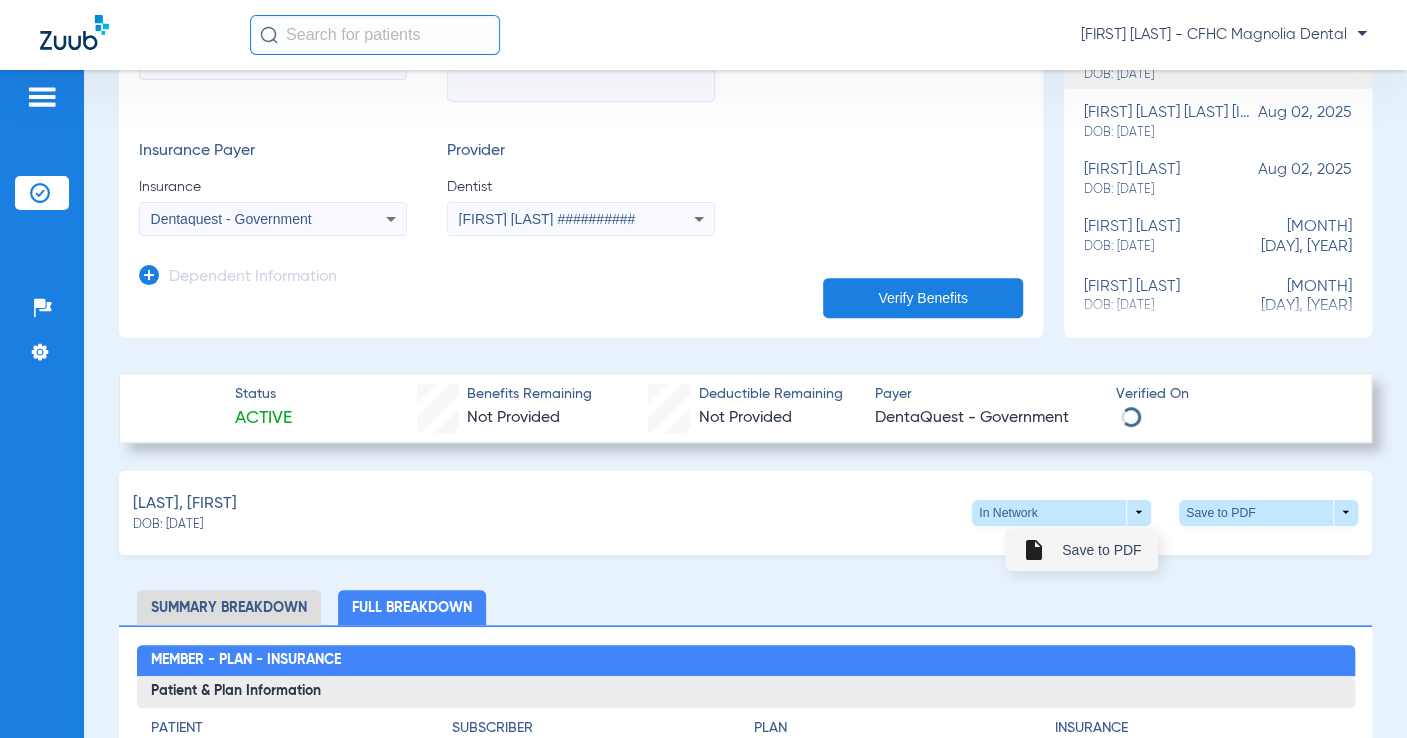 click on "Save to PDF" at bounding box center (1101, 550) 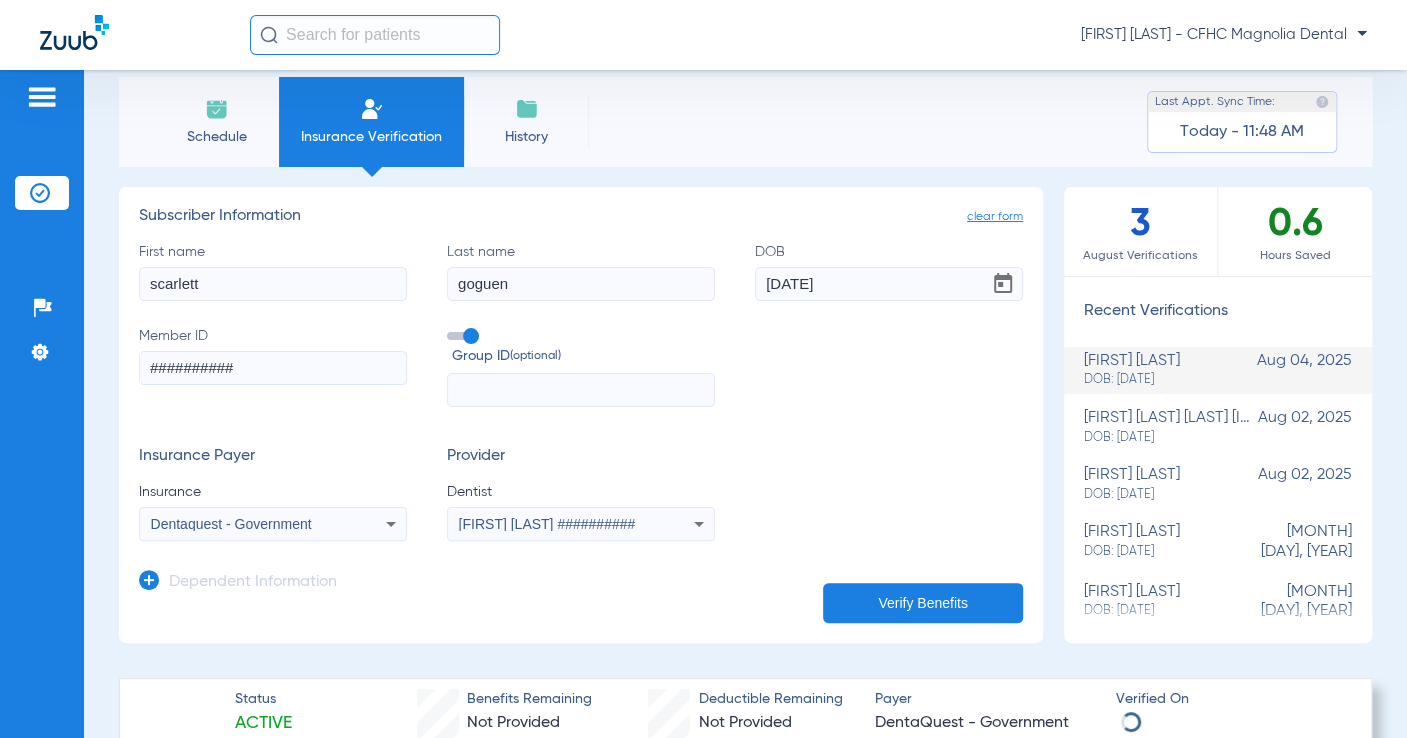 scroll, scrollTop: 0, scrollLeft: 0, axis: both 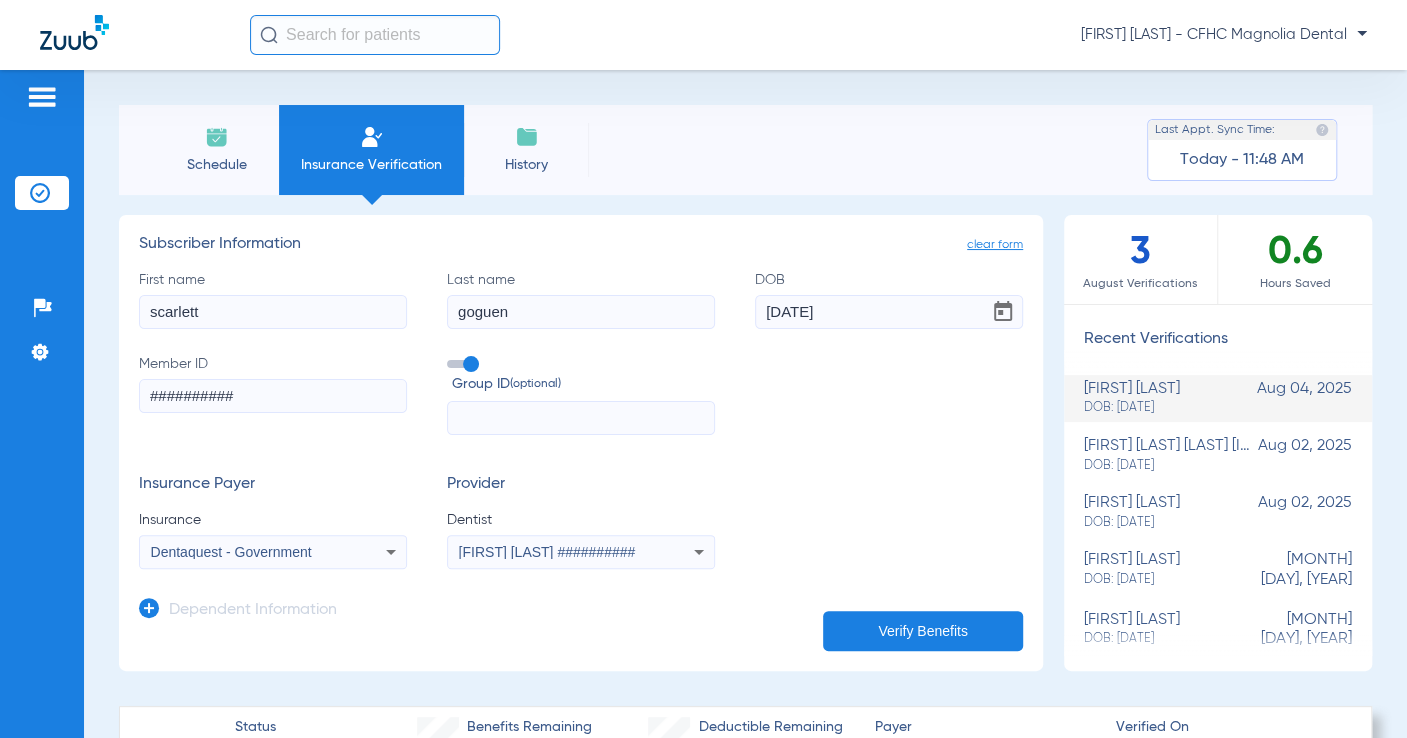 click on "[FIRST] [LAST] - CFHC Magnolia Dental" 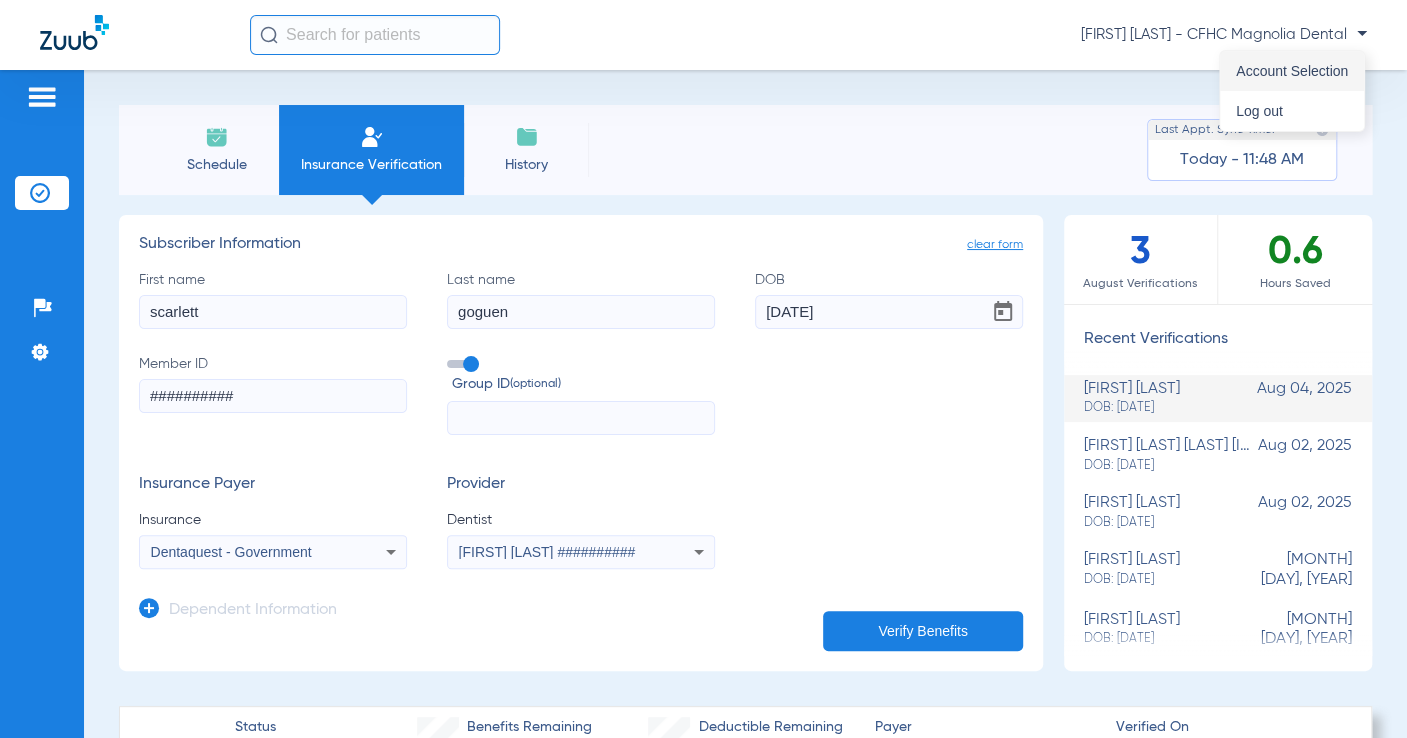 click on "Account Selection" at bounding box center (1292, 71) 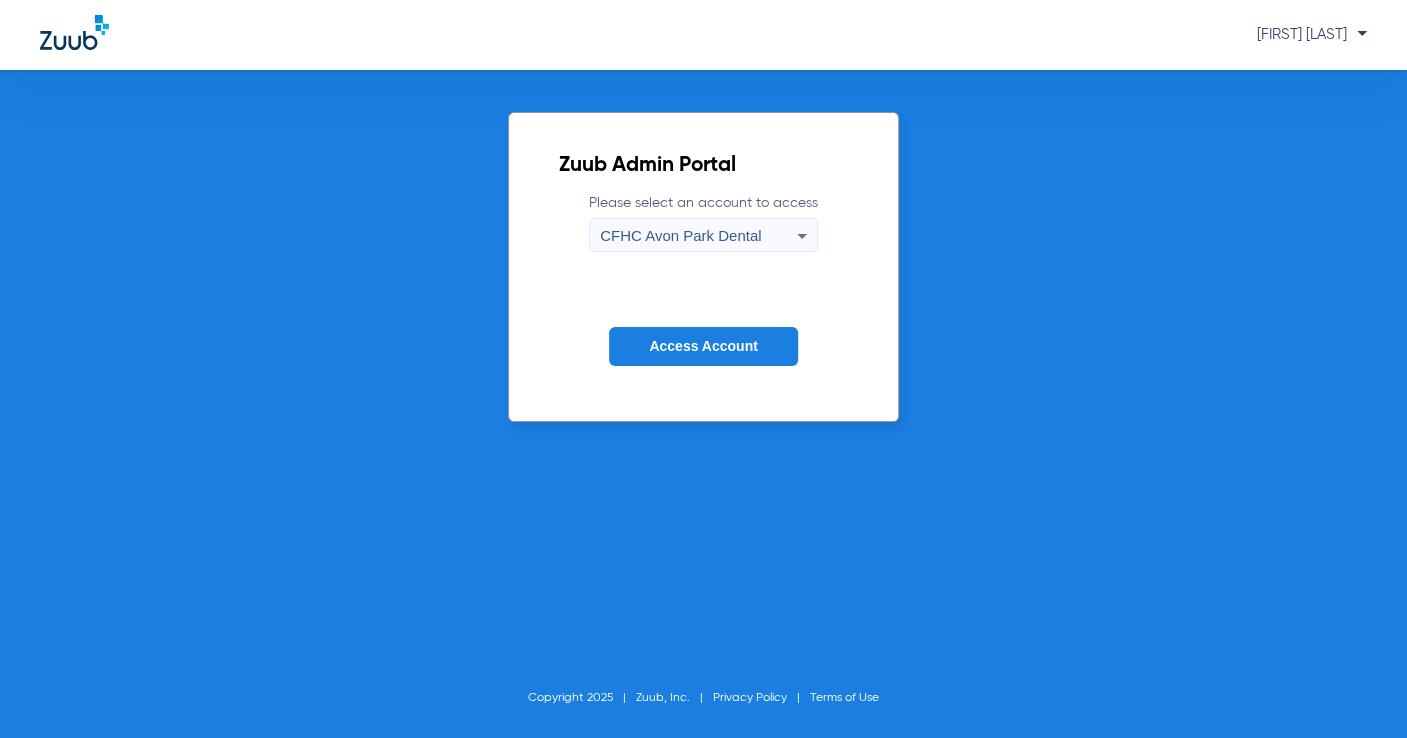 click on "CFHC Avon Park Dental" at bounding box center [698, 236] 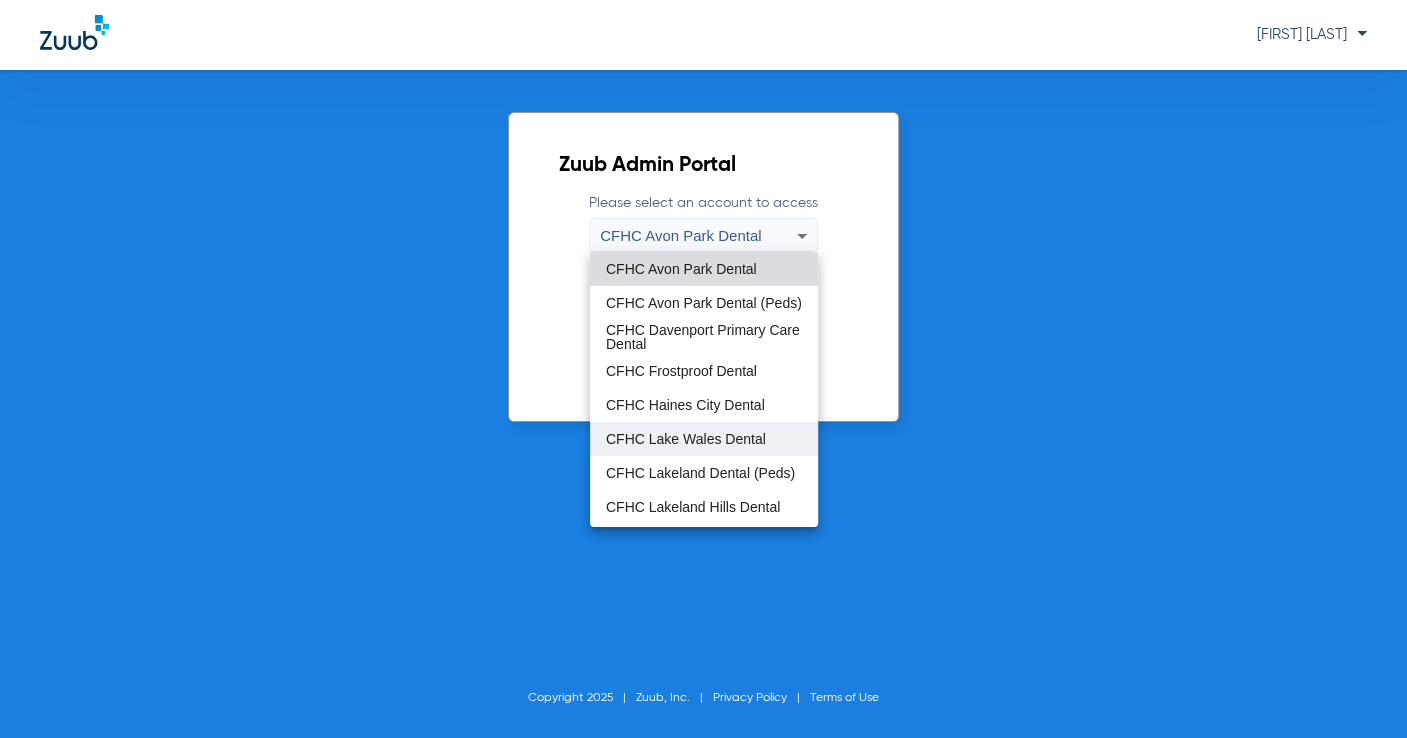 click on "CFHC Lake Wales Dental" at bounding box center (686, 439) 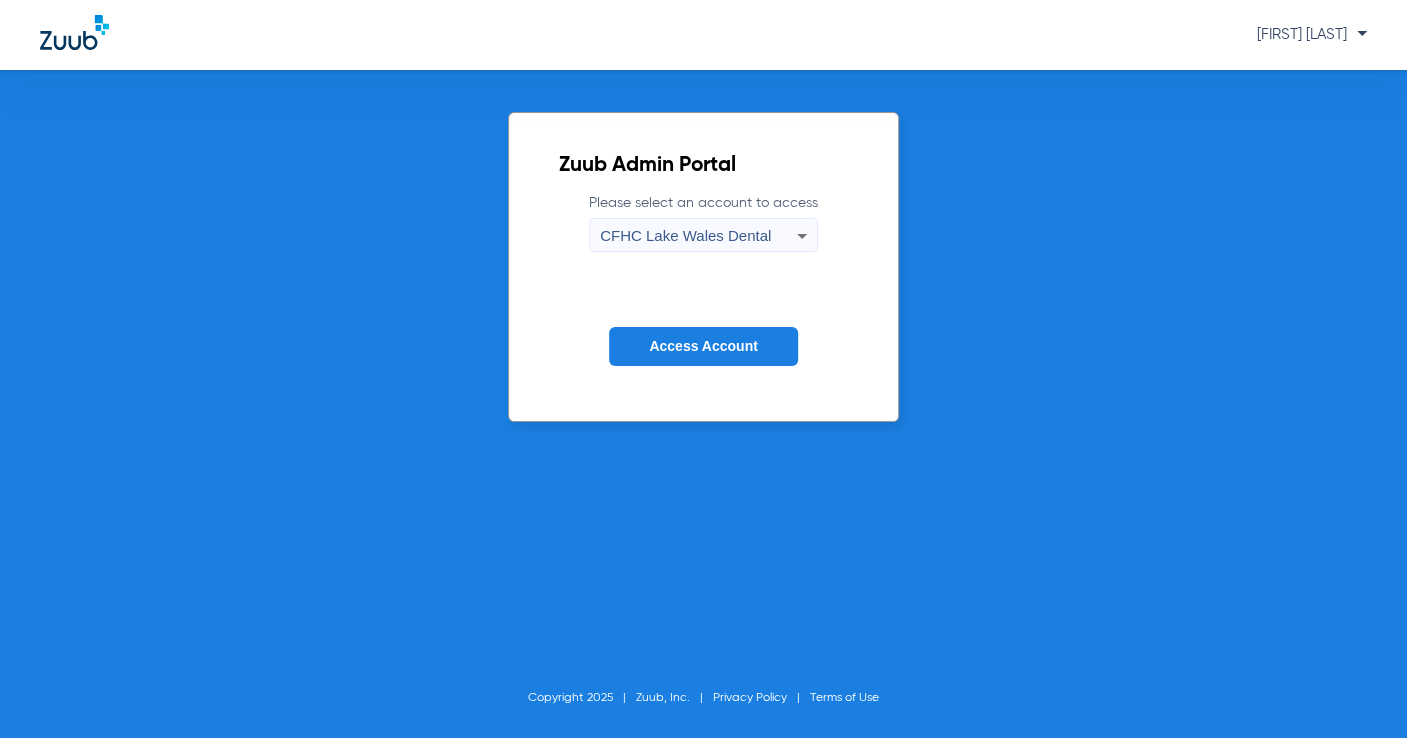 click on "Access Account" 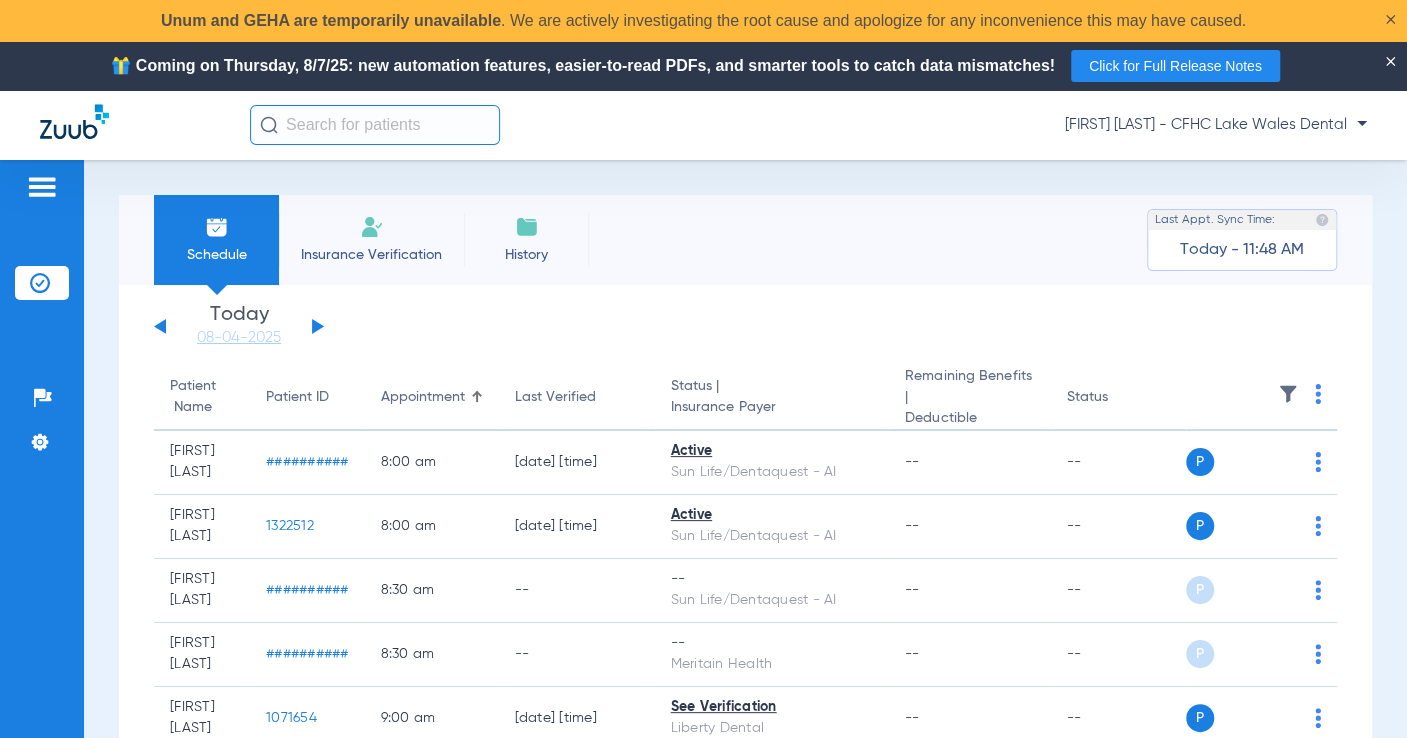 click on "Insurance Verification" 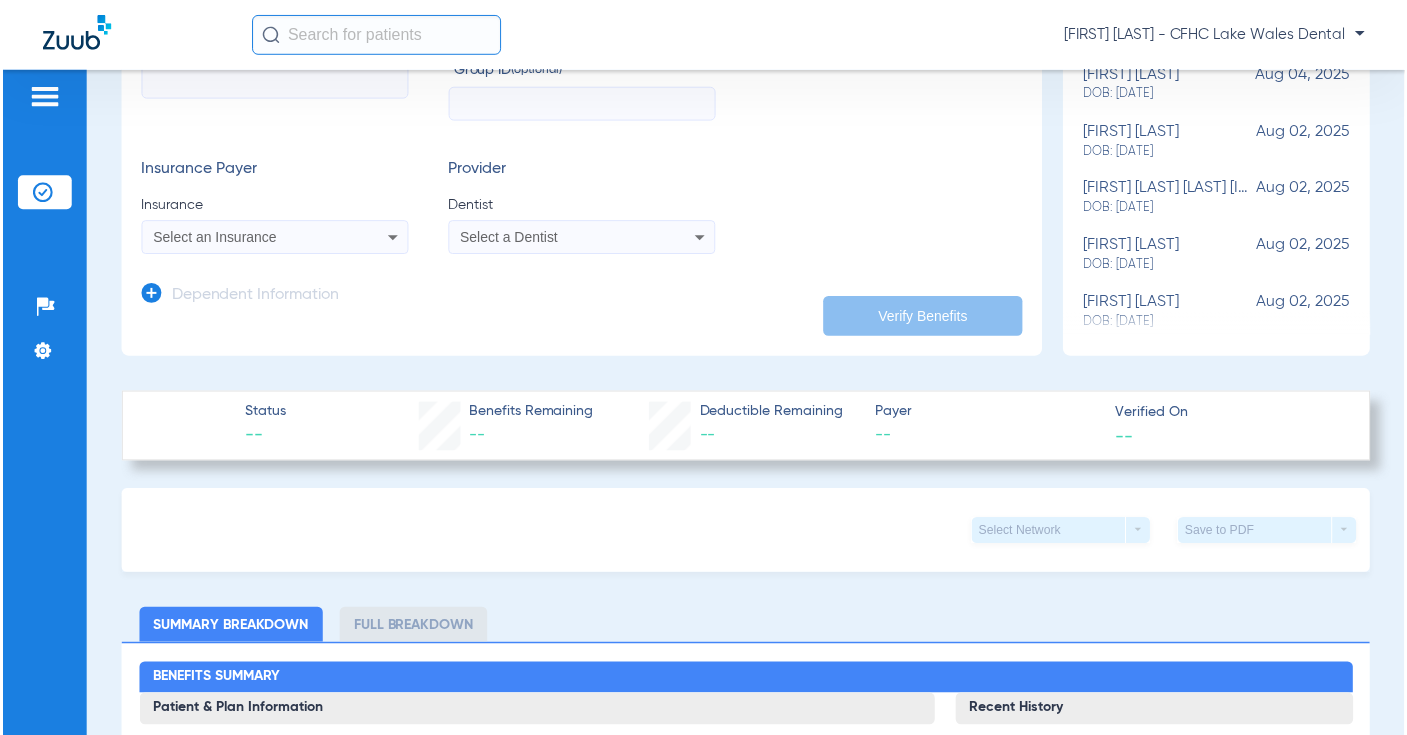 scroll, scrollTop: 0, scrollLeft: 0, axis: both 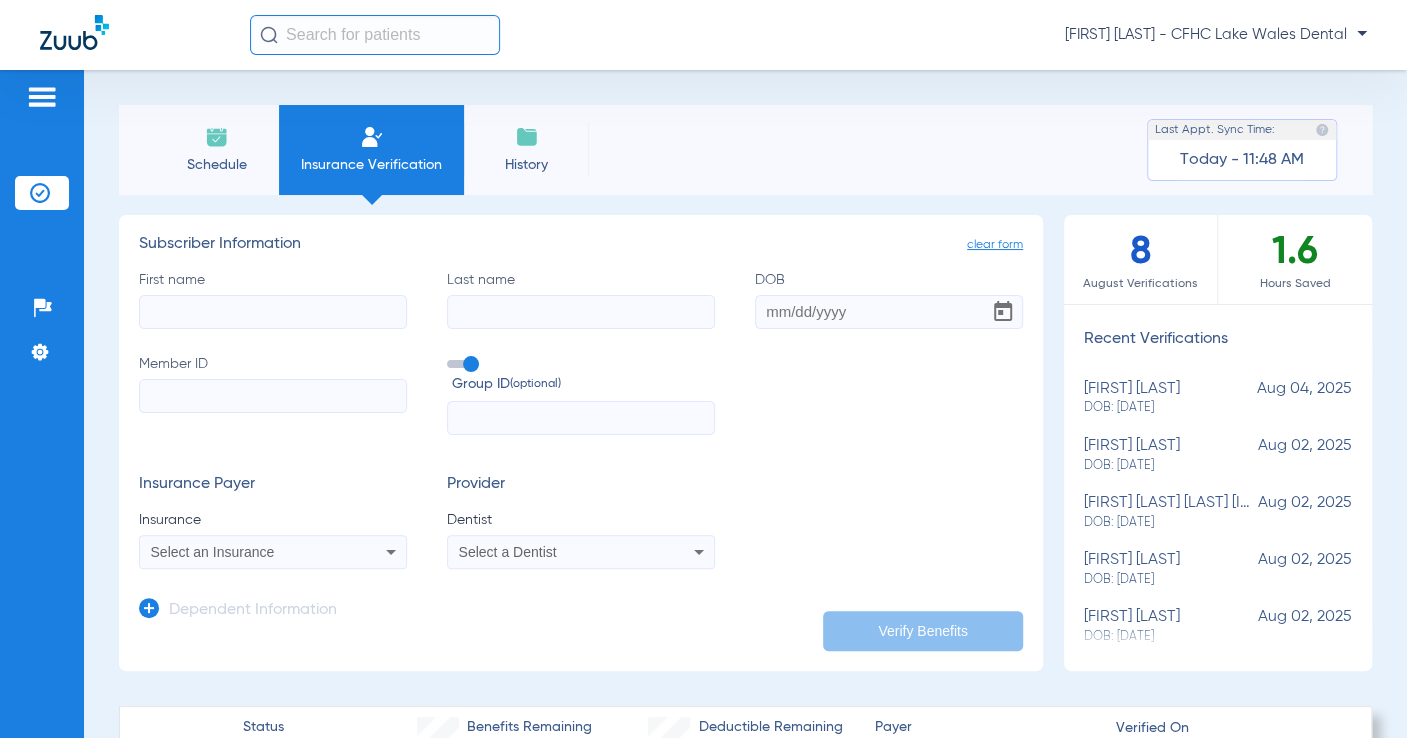 click on "Member ID" 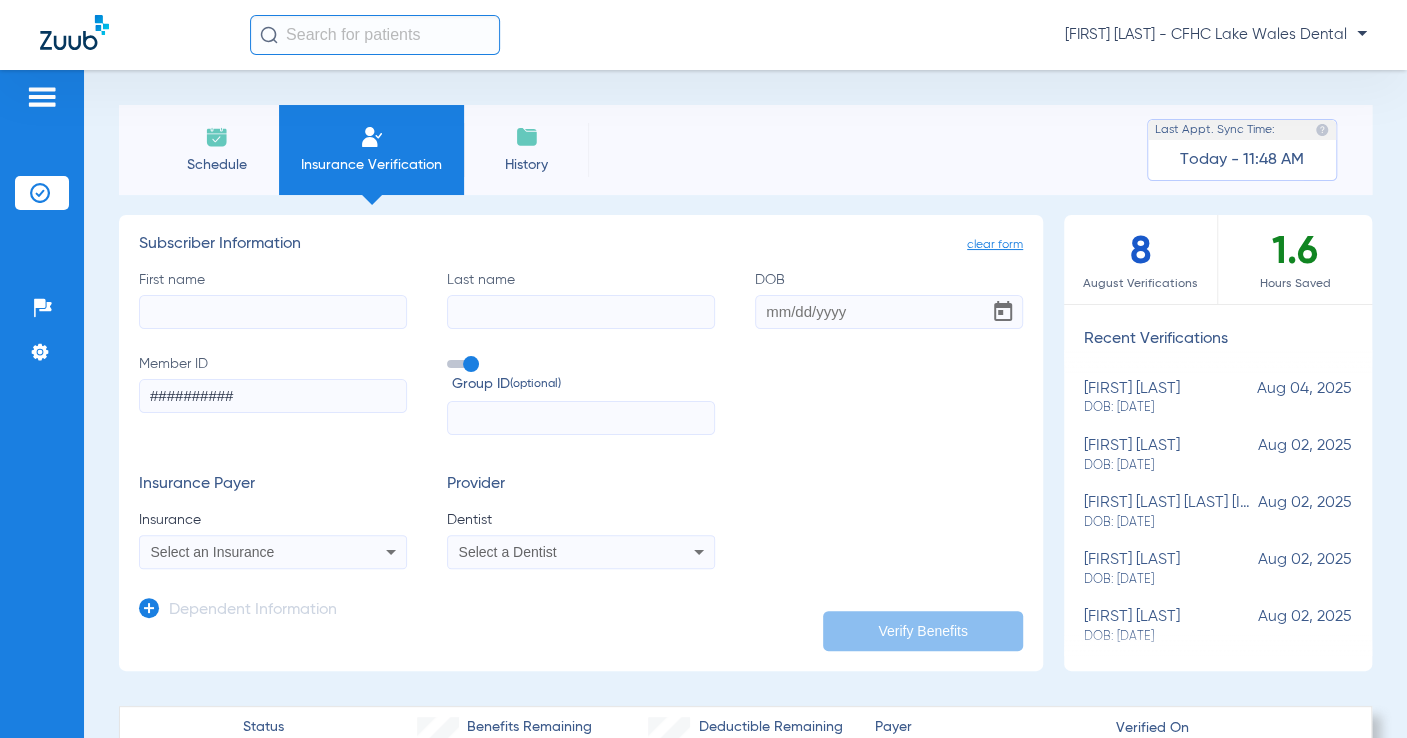 type on "##########" 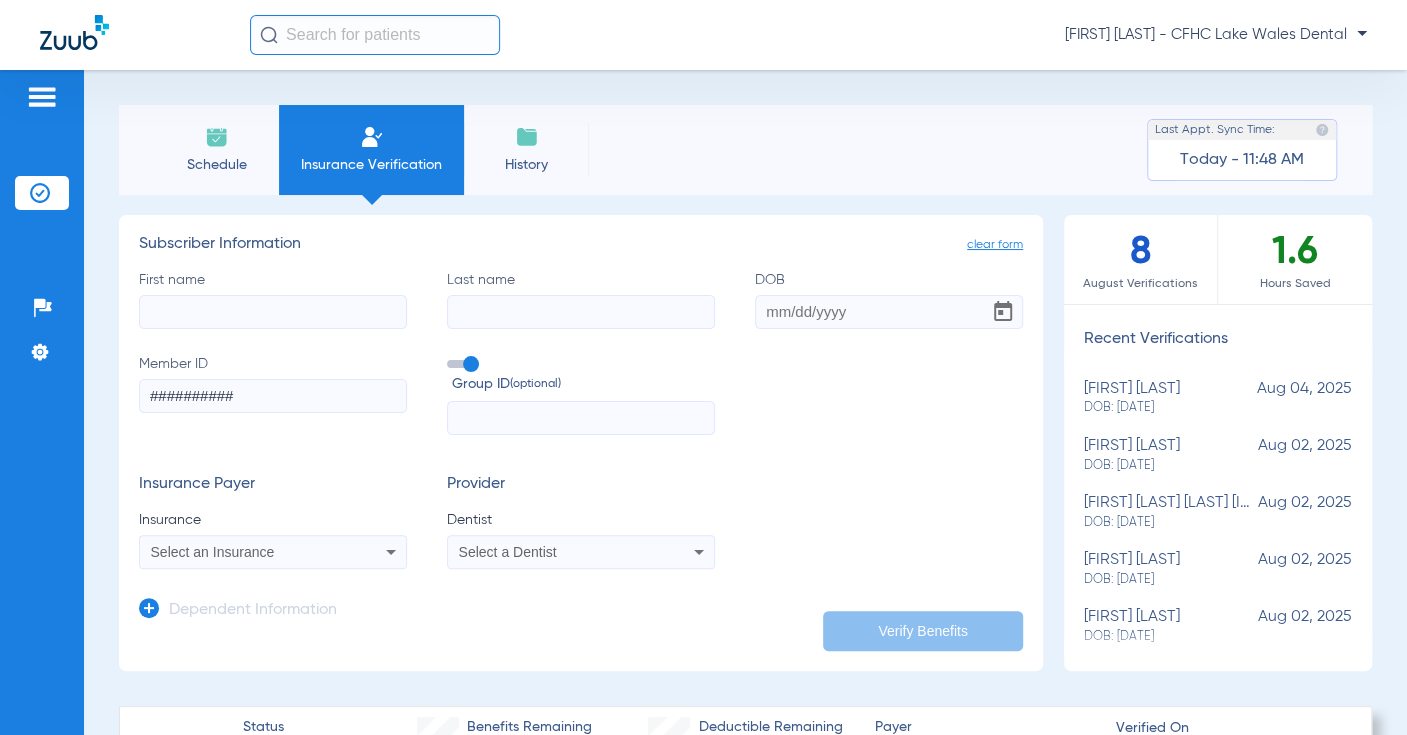 paste on "SIMMONS" 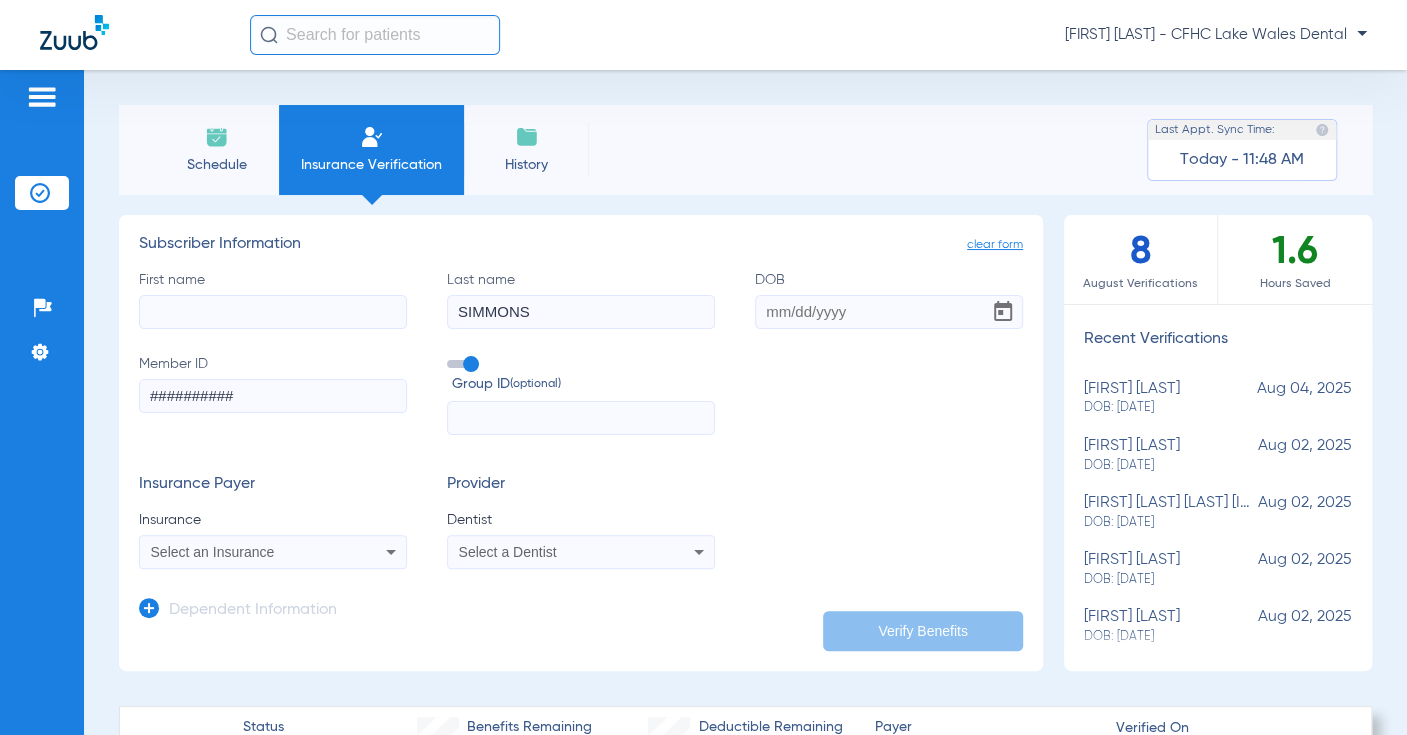 type on "SIMMONS" 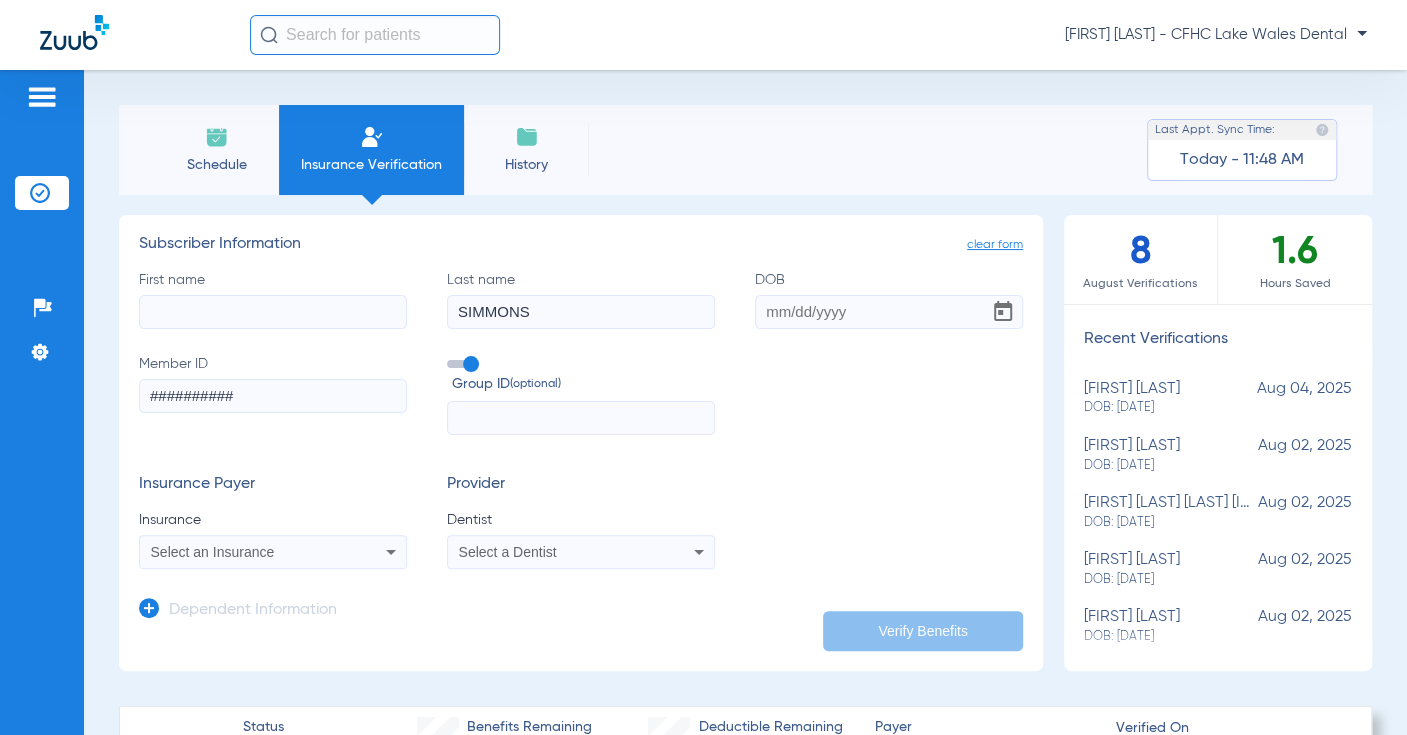 click on "First name" 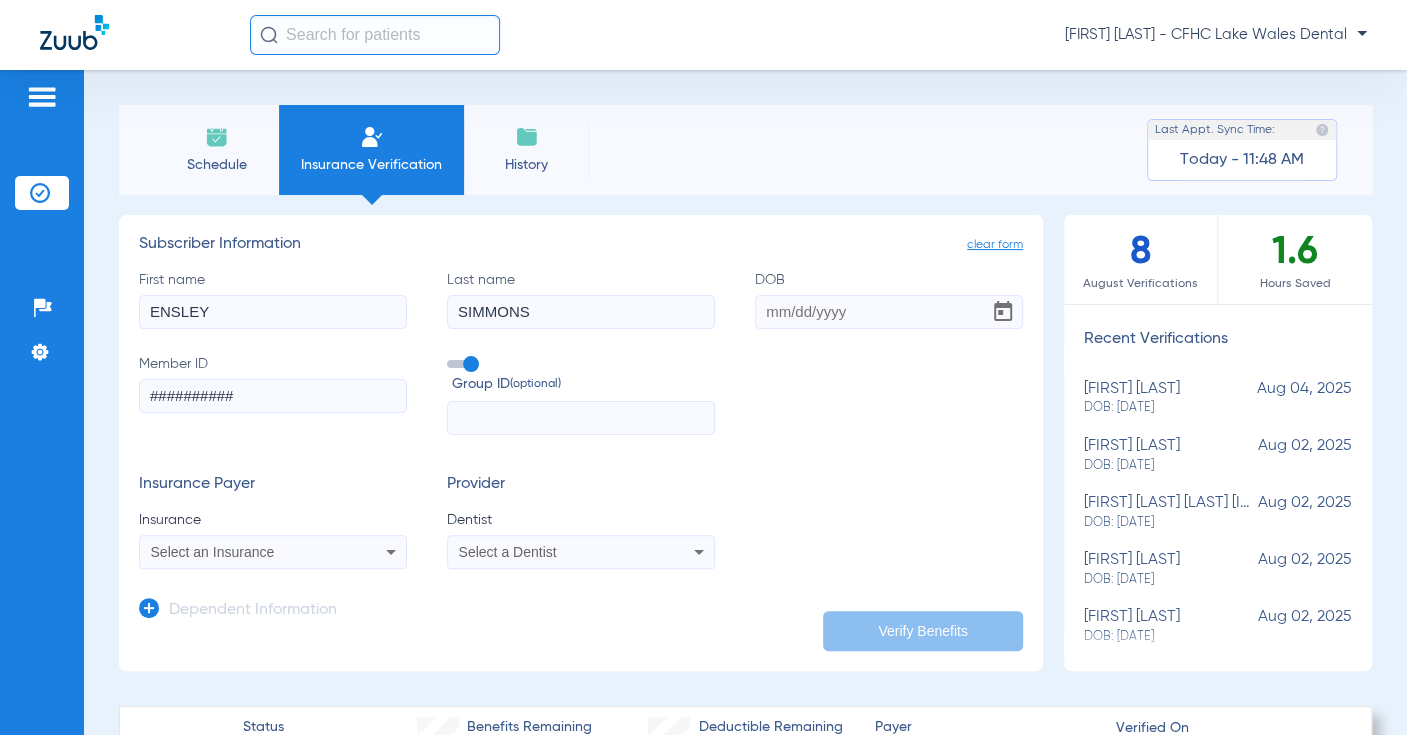 type on "ENSLEY" 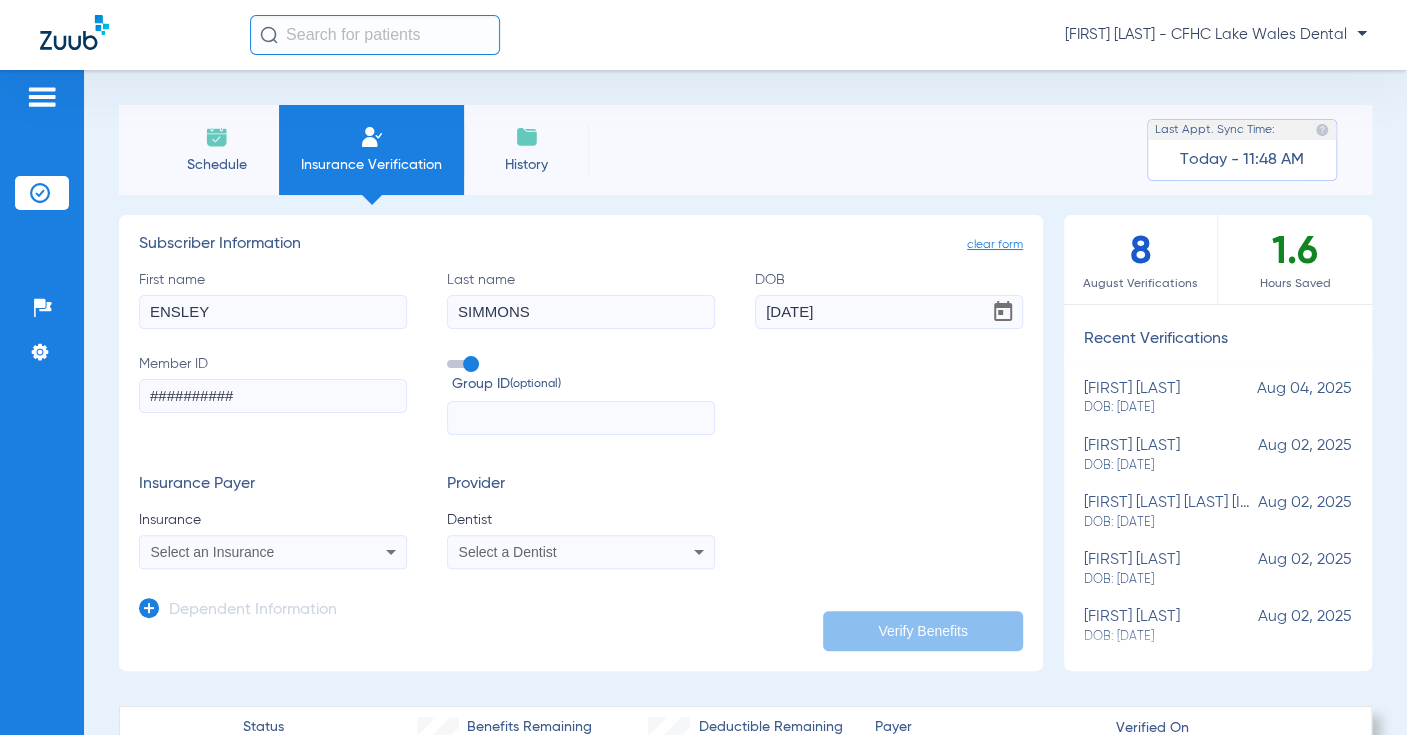 type on "02/01/2024" 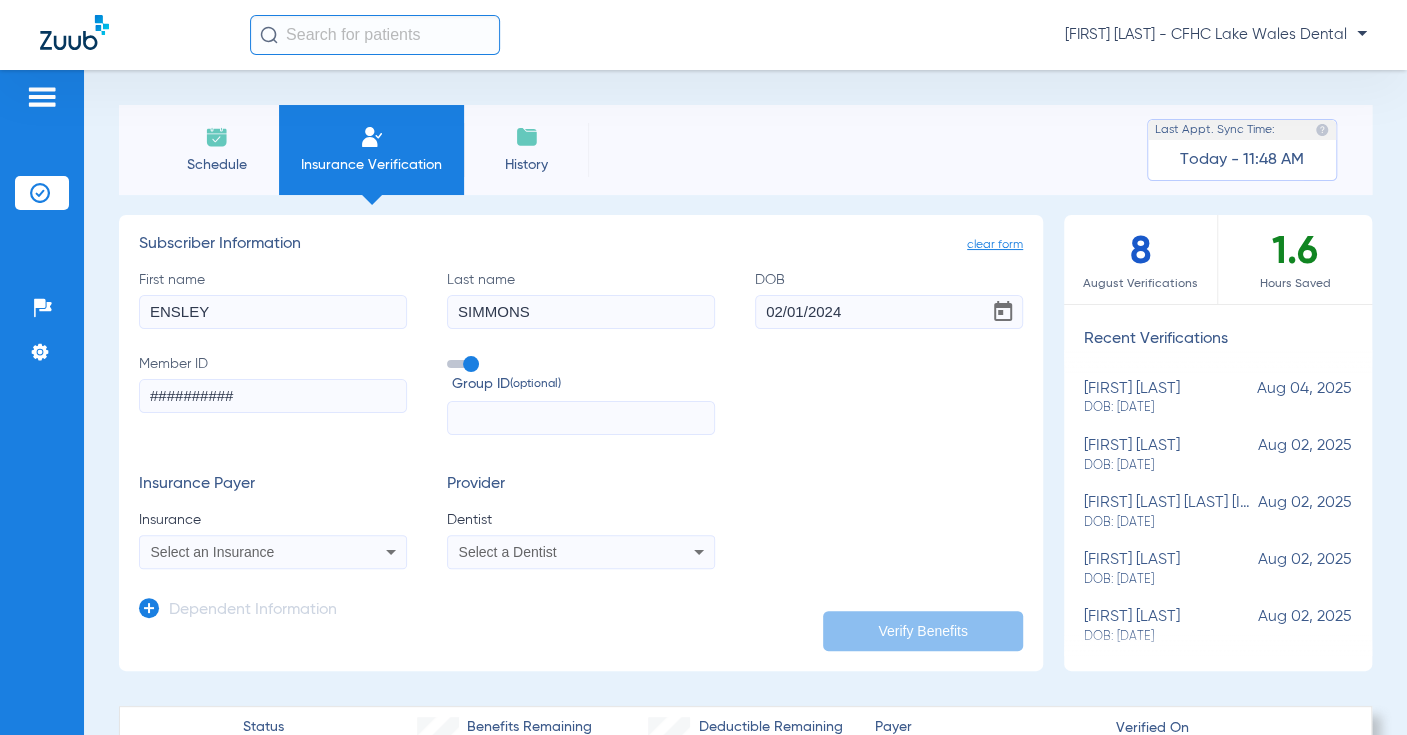 click on "Select an Insurance" at bounding box center (273, 552) 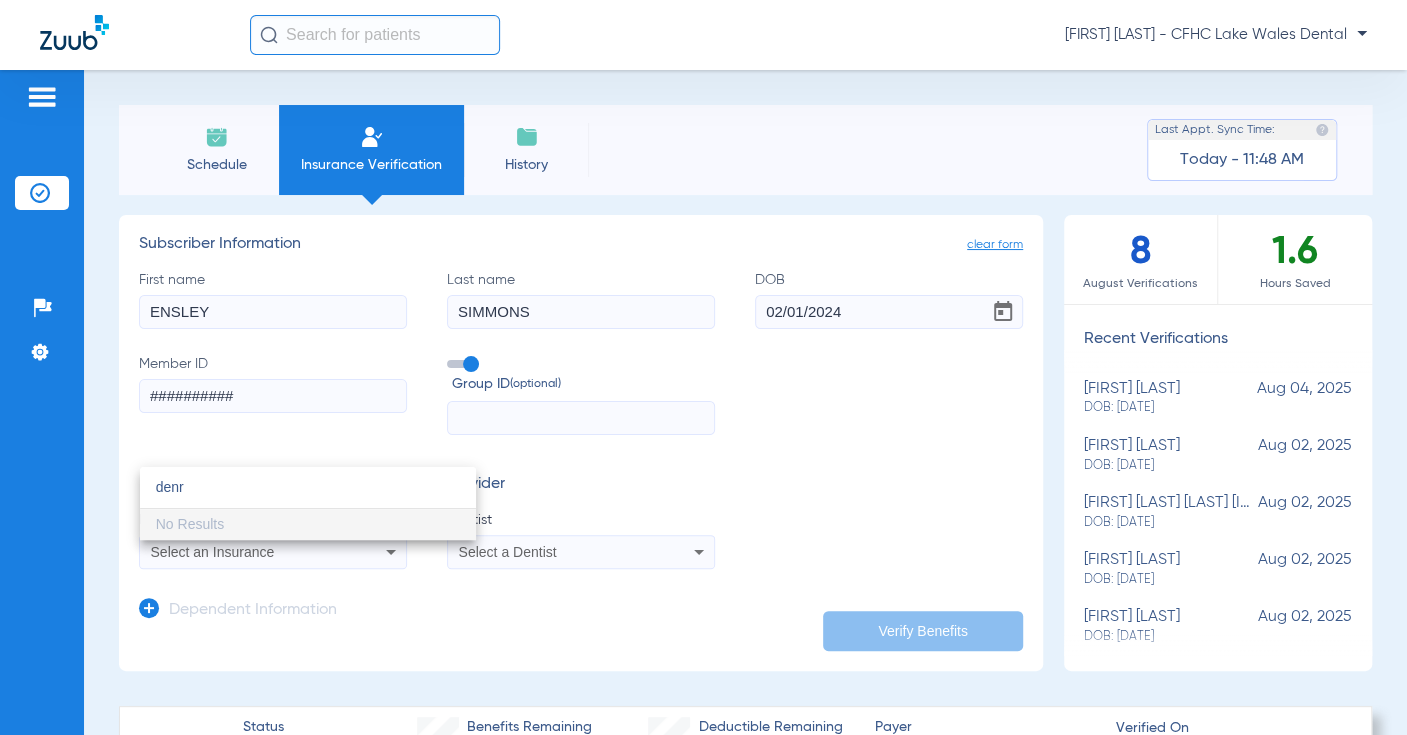 scroll, scrollTop: 0, scrollLeft: 0, axis: both 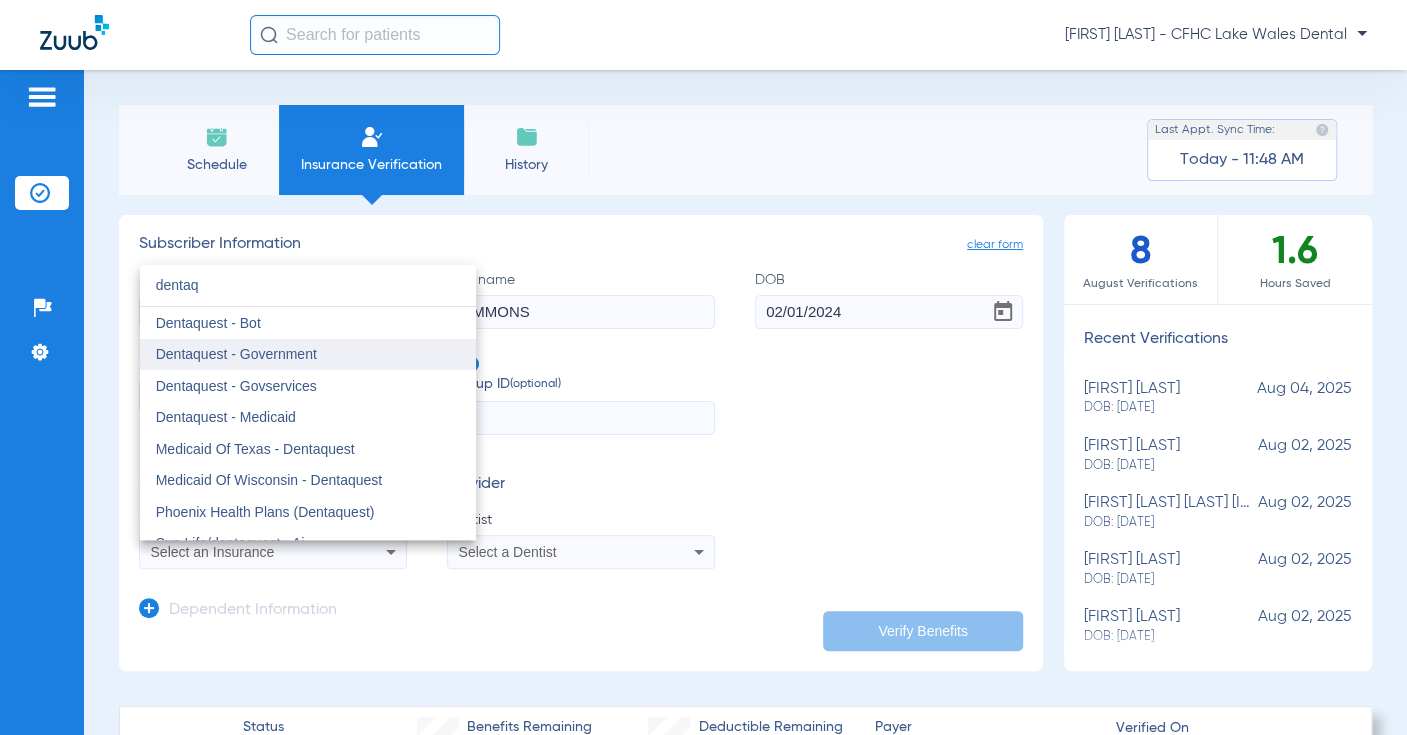 type on "dentaq" 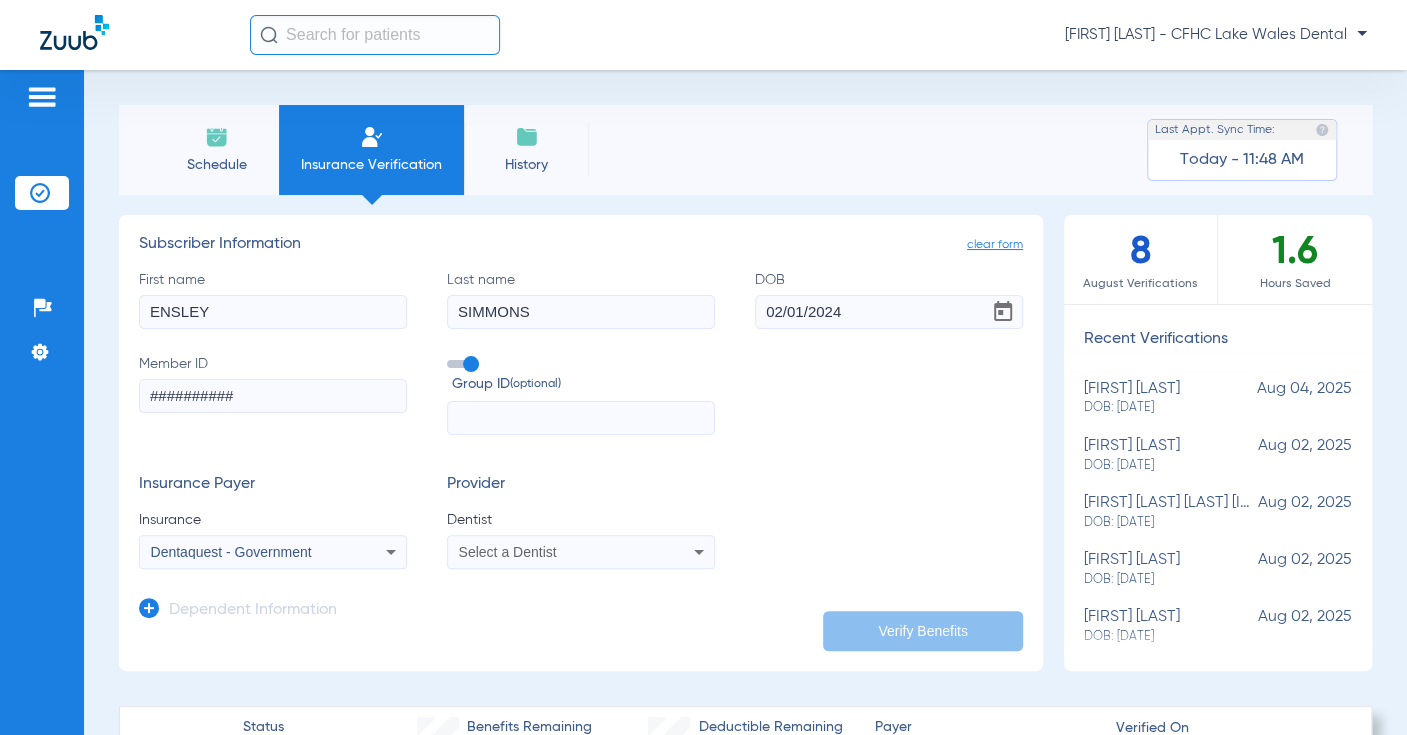 click on "Select a Dentist" at bounding box center (581, 552) 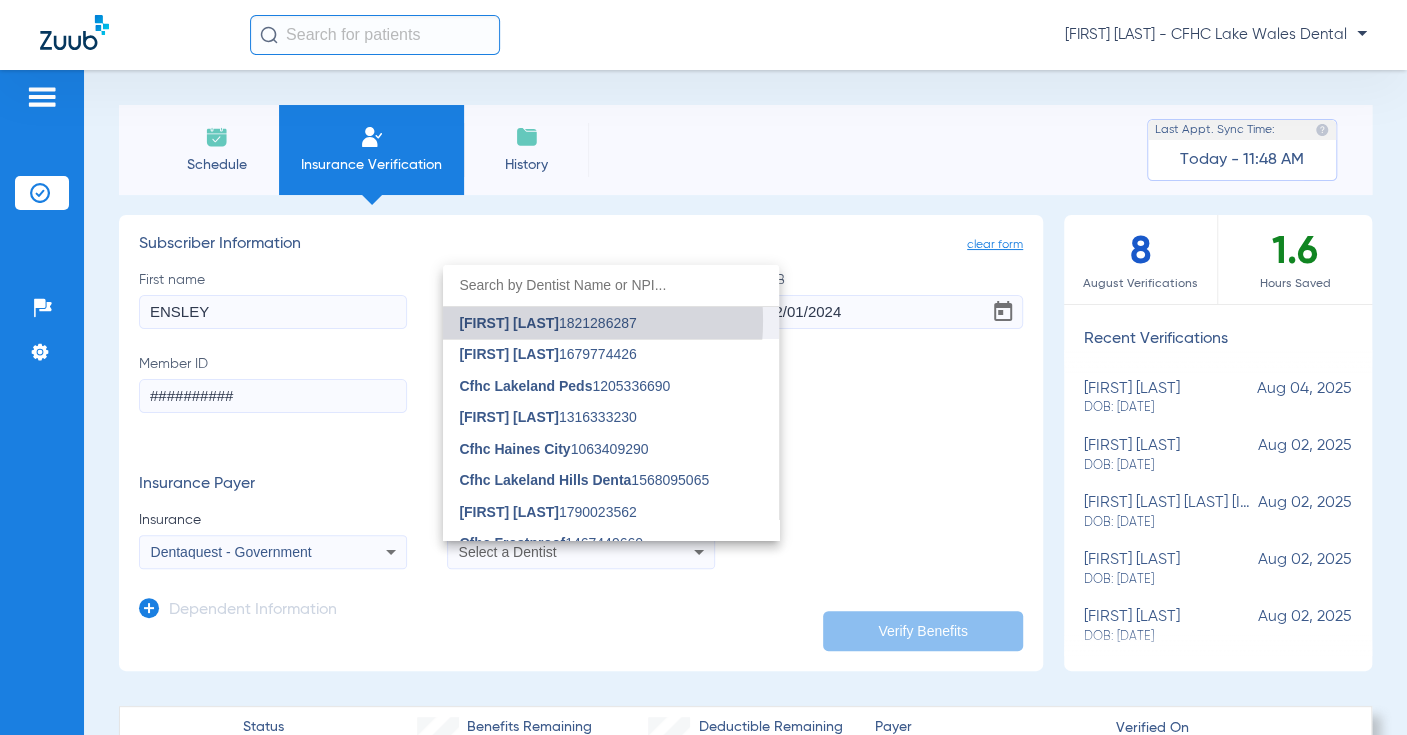 click on "[FIRST] [LAST]" at bounding box center (509, 323) 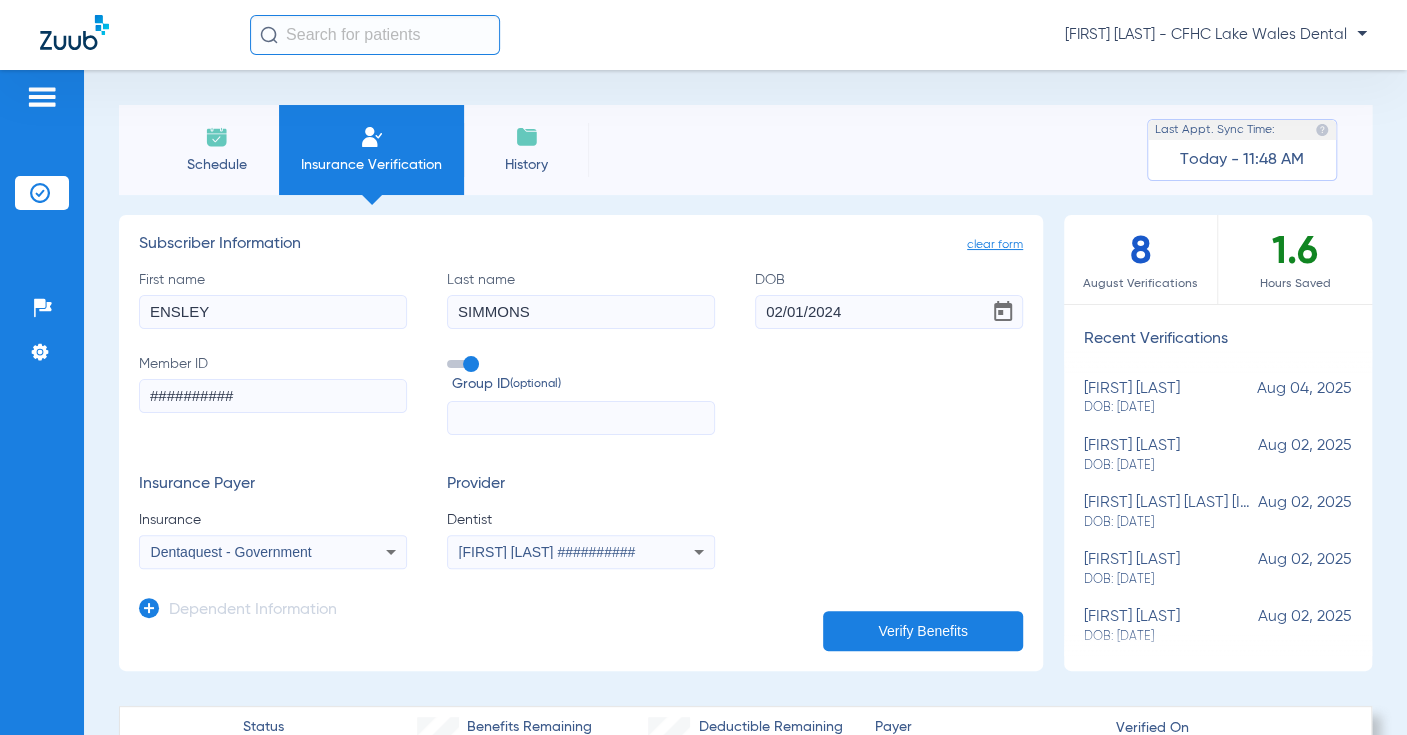 click on "Verify Benefits" 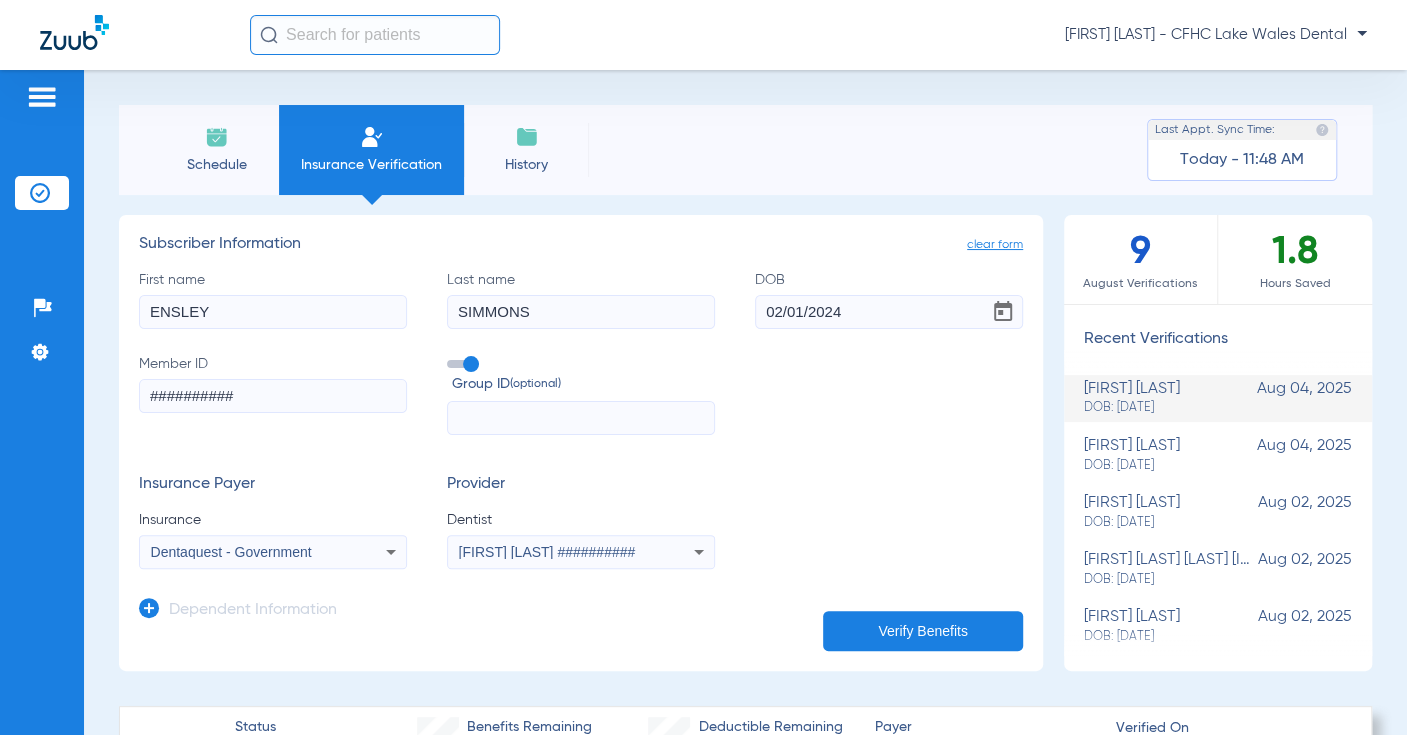 click on "Help Center Settings" 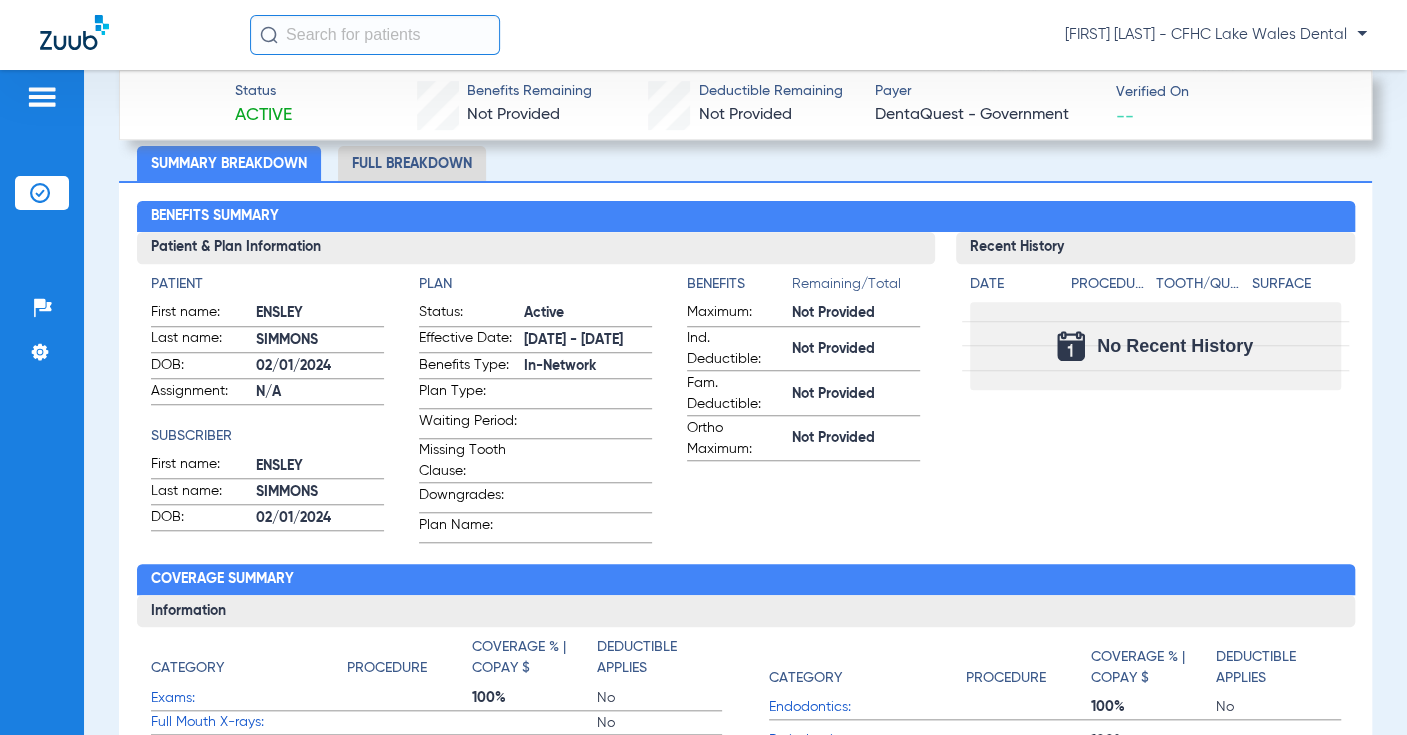 scroll, scrollTop: 555, scrollLeft: 0, axis: vertical 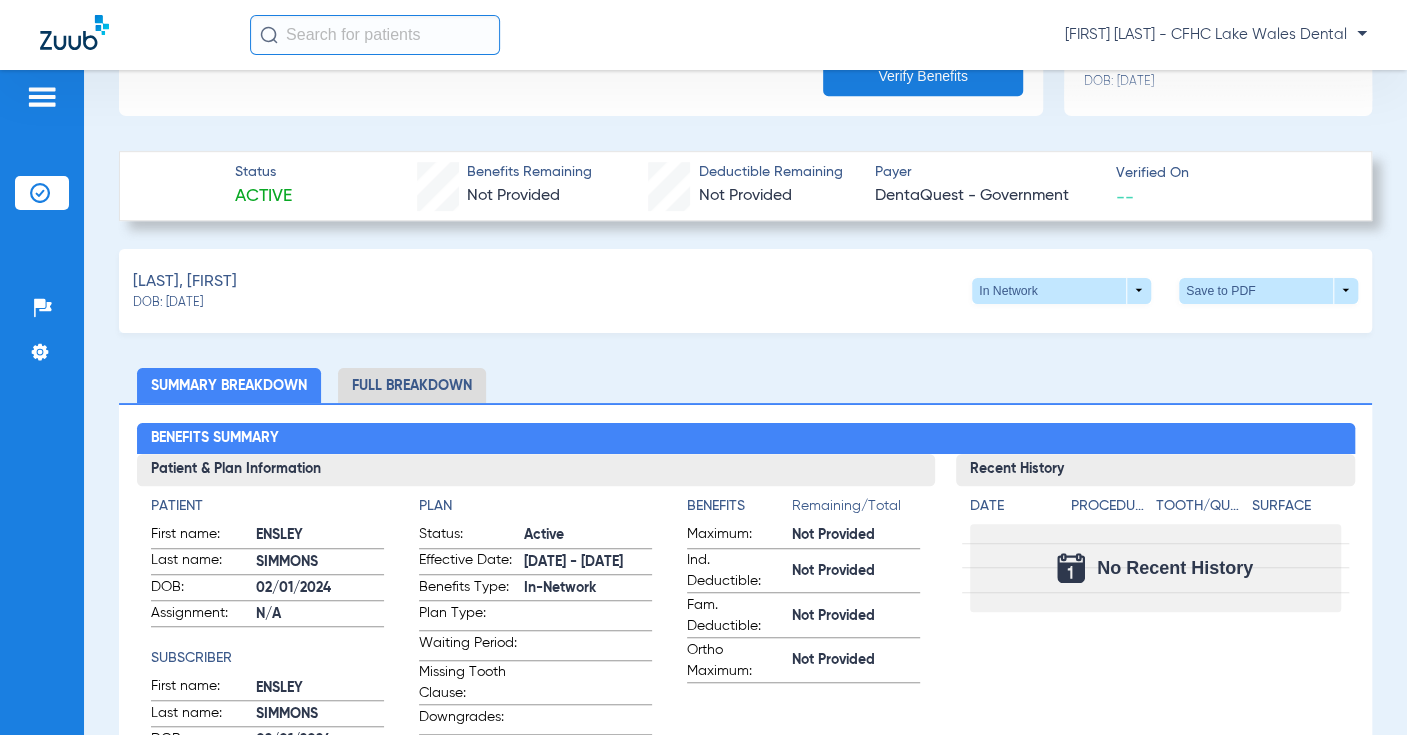click on "Full Breakdown" 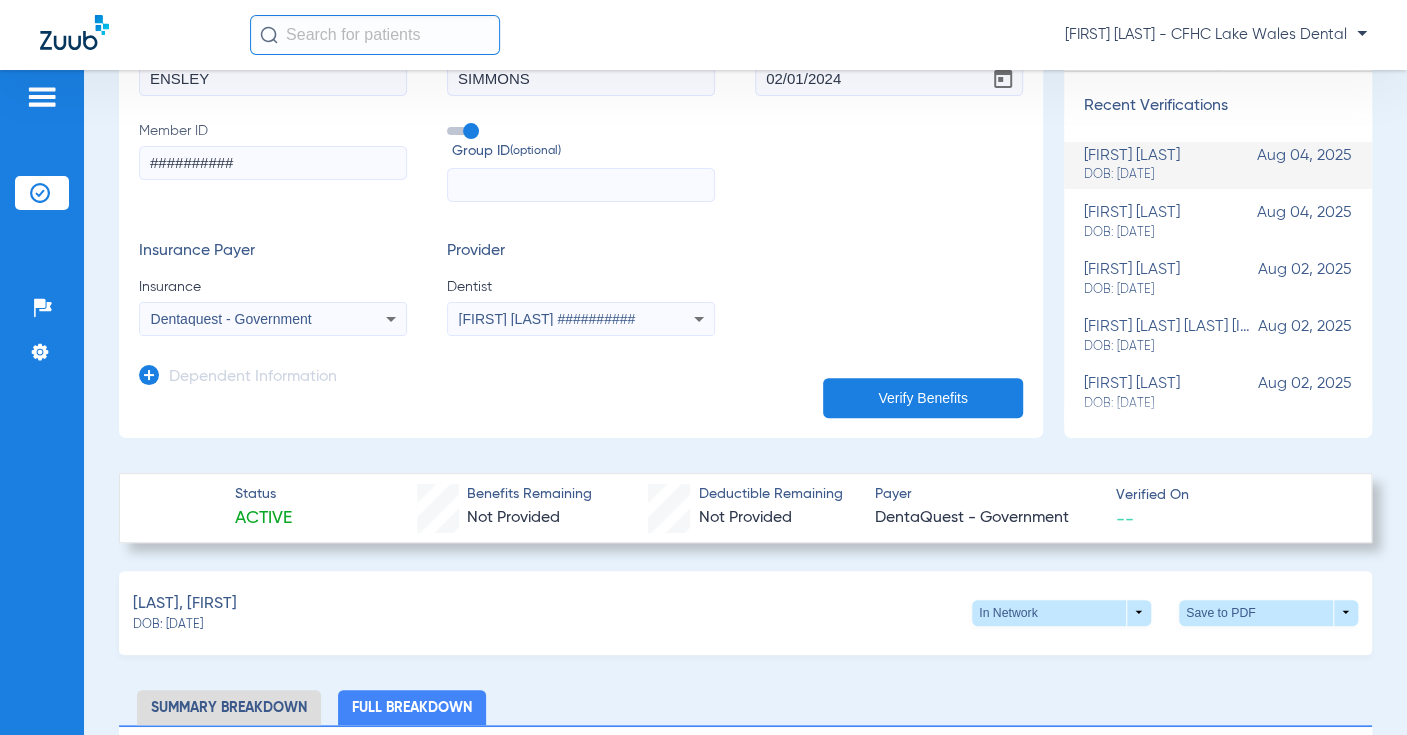 scroll, scrollTop: 0, scrollLeft: 0, axis: both 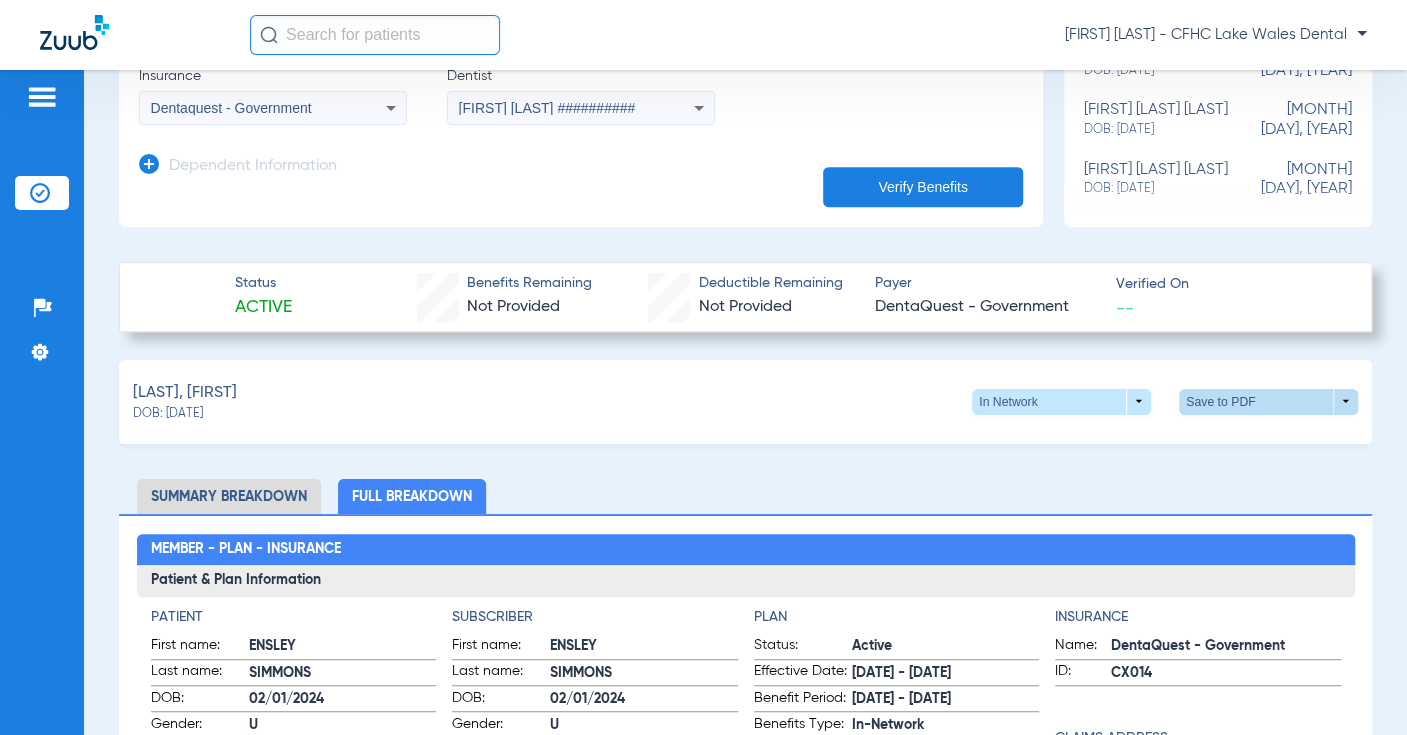 click 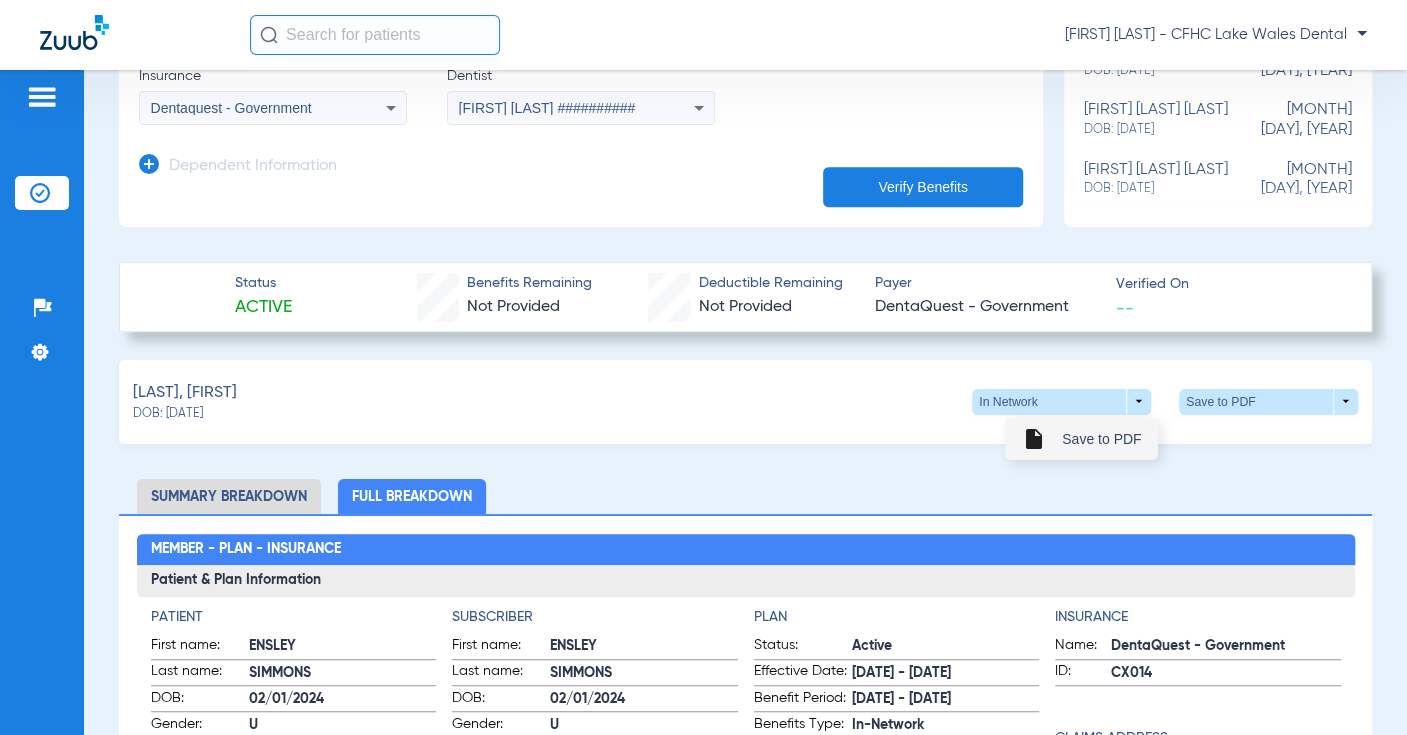 click on "insert_drive_file  Save to PDF" at bounding box center (1081, 439) 